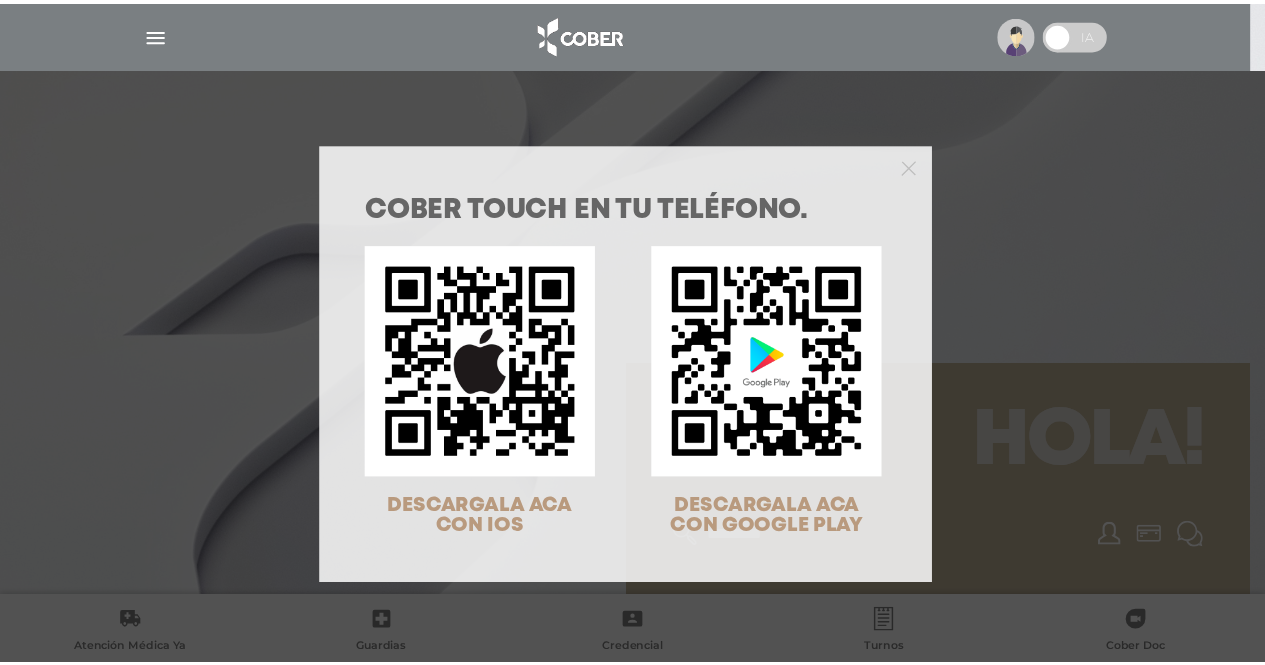scroll, scrollTop: 0, scrollLeft: 0, axis: both 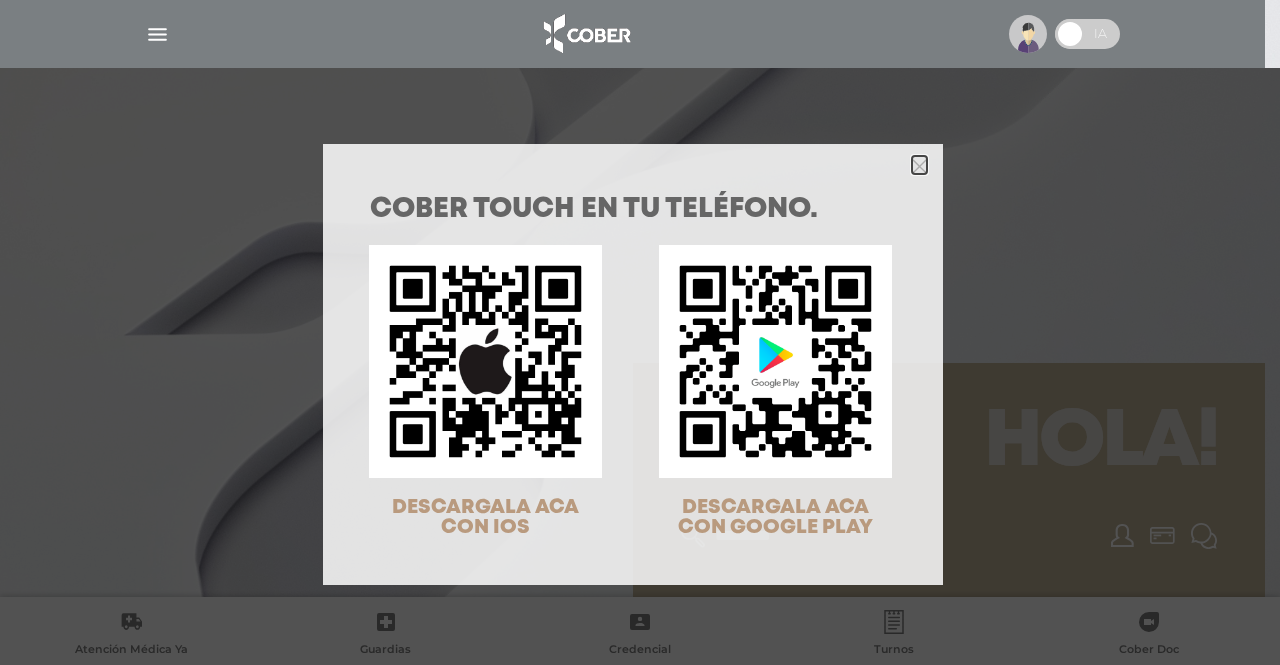 click at bounding box center [919, 166] 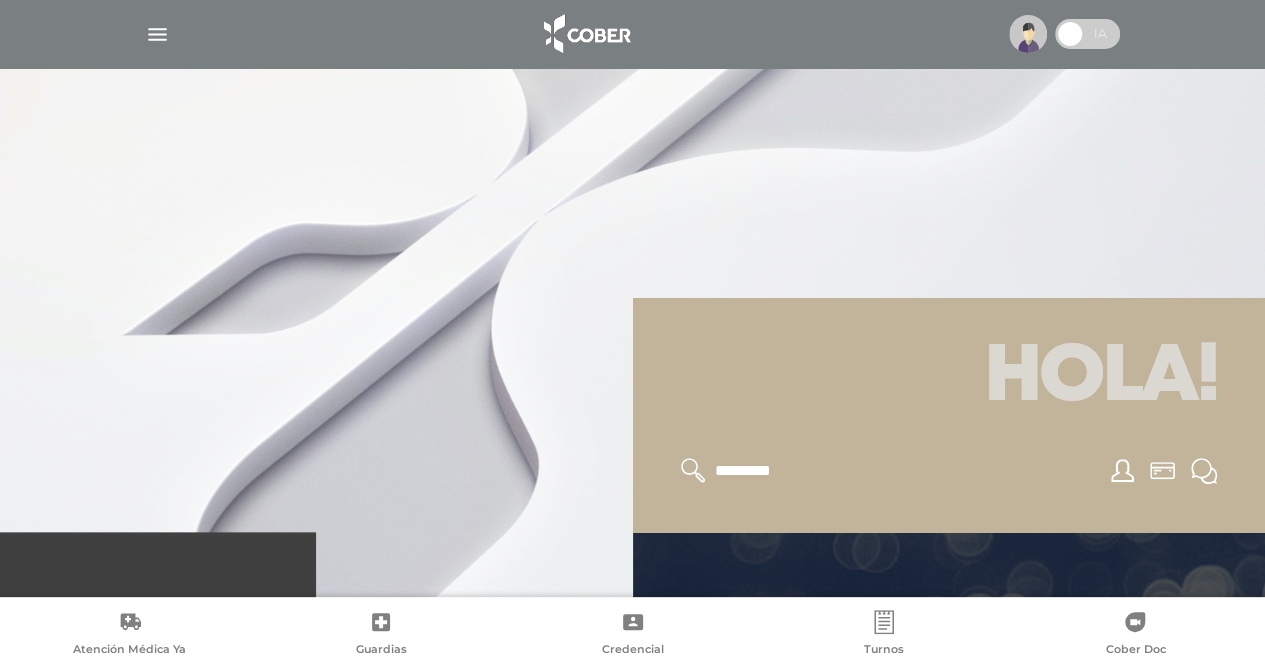 scroll, scrollTop: 0, scrollLeft: 0, axis: both 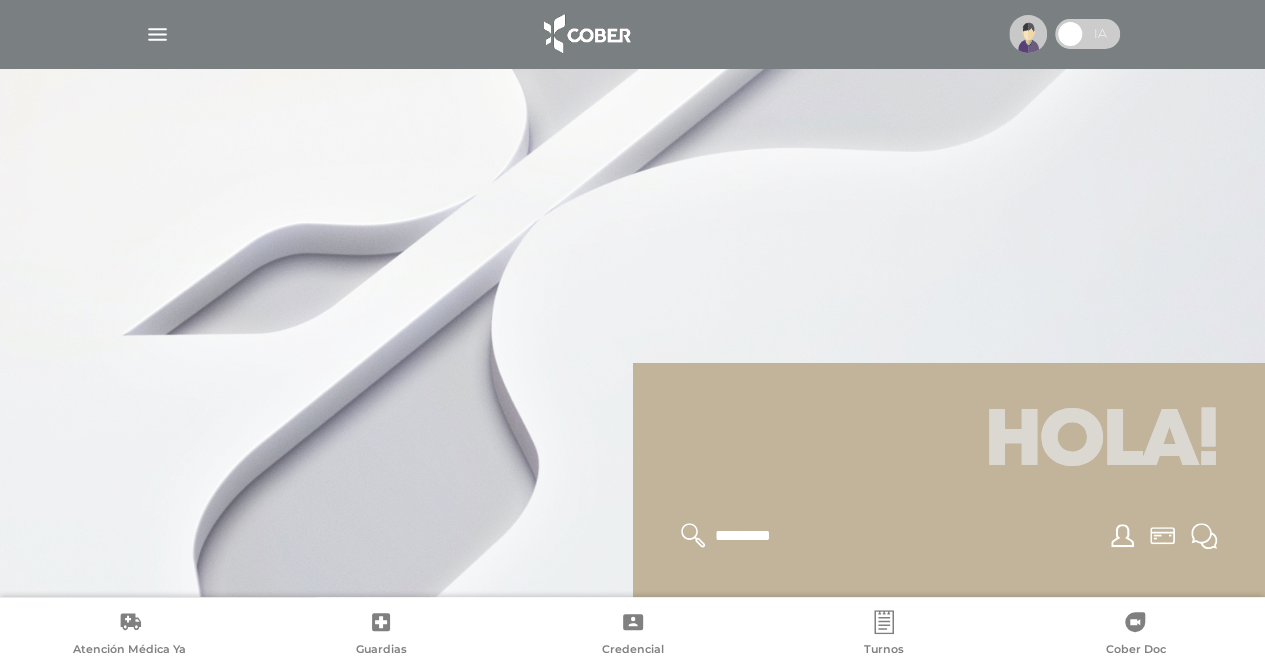 click at bounding box center [157, 34] 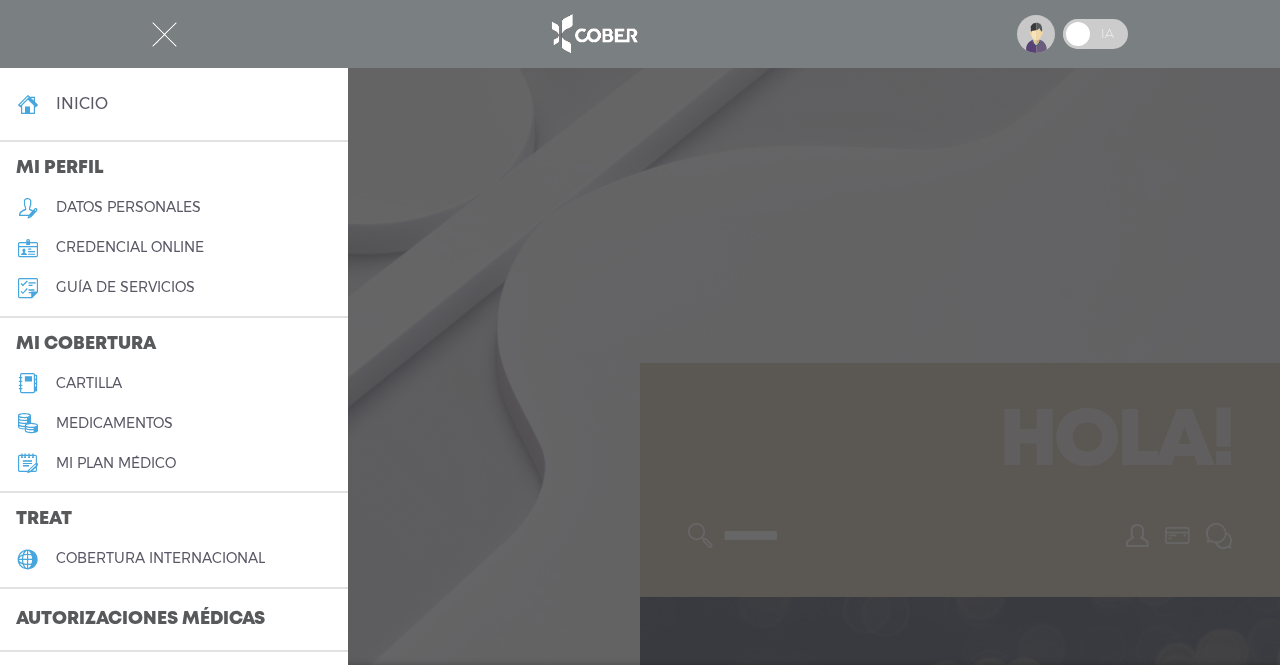 click on "Autorizaciones médicas" at bounding box center (140, 620) 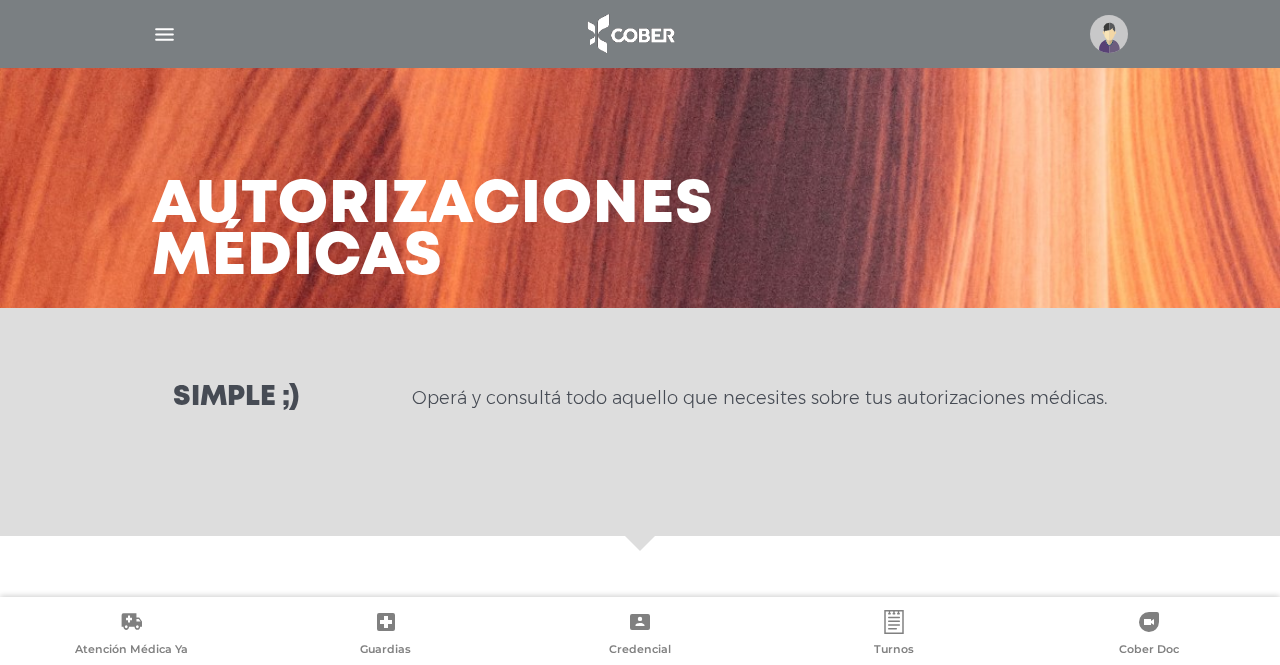 scroll, scrollTop: 0, scrollLeft: 0, axis: both 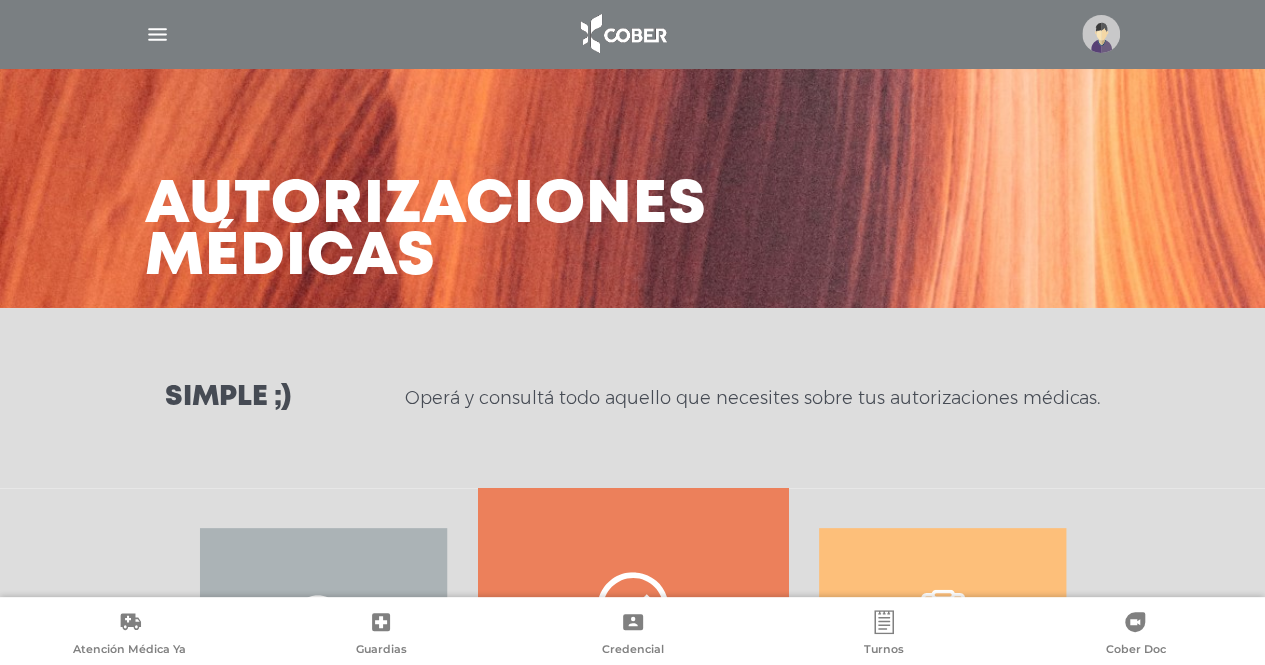 click on "Autorizaciones  médicas" at bounding box center (633, 188) 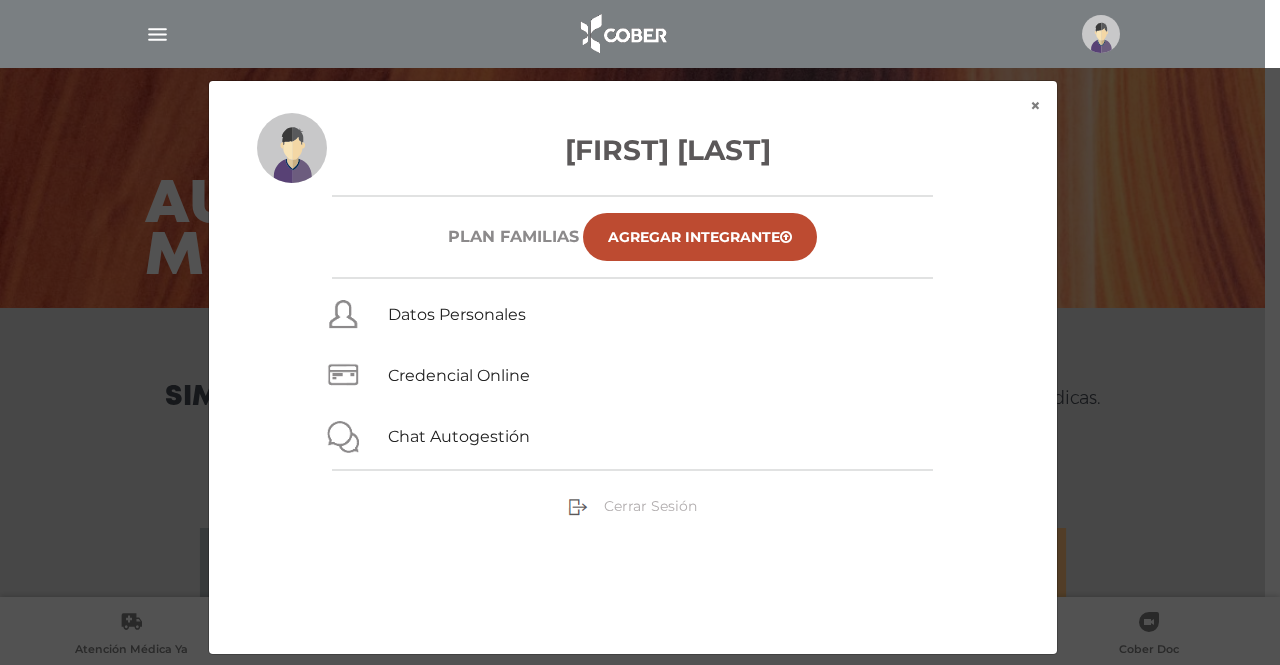 click on "Cerrar Sesión" at bounding box center (650, 506) 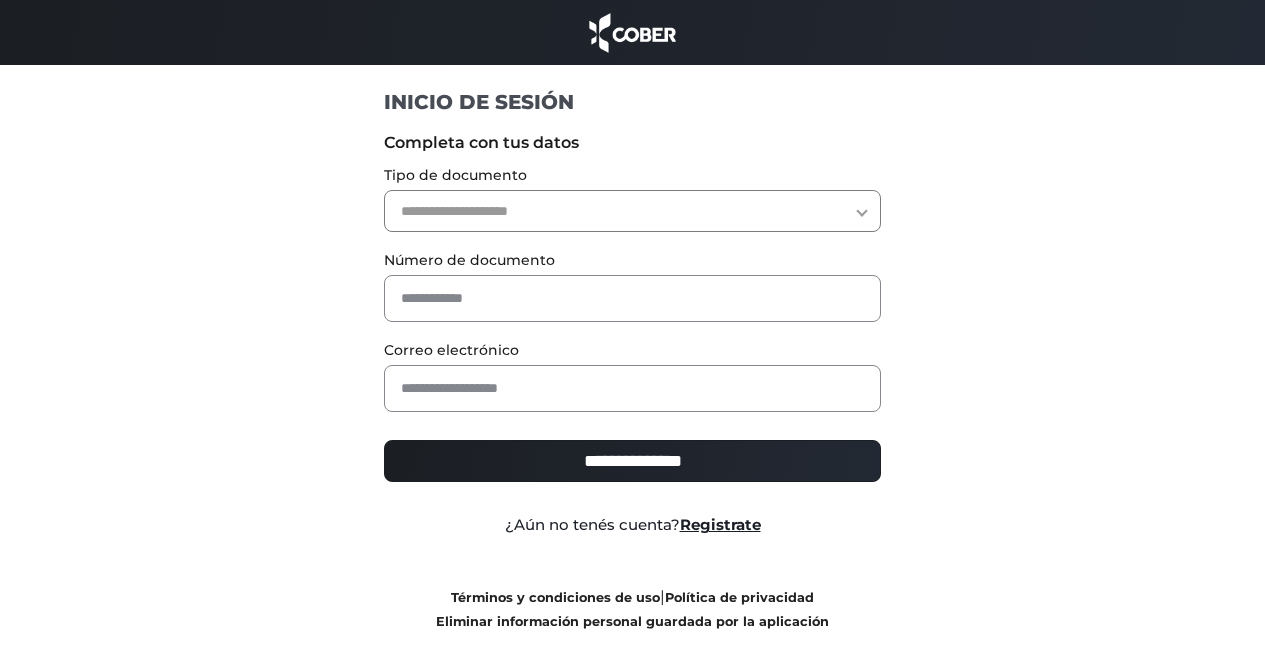 scroll, scrollTop: 0, scrollLeft: 0, axis: both 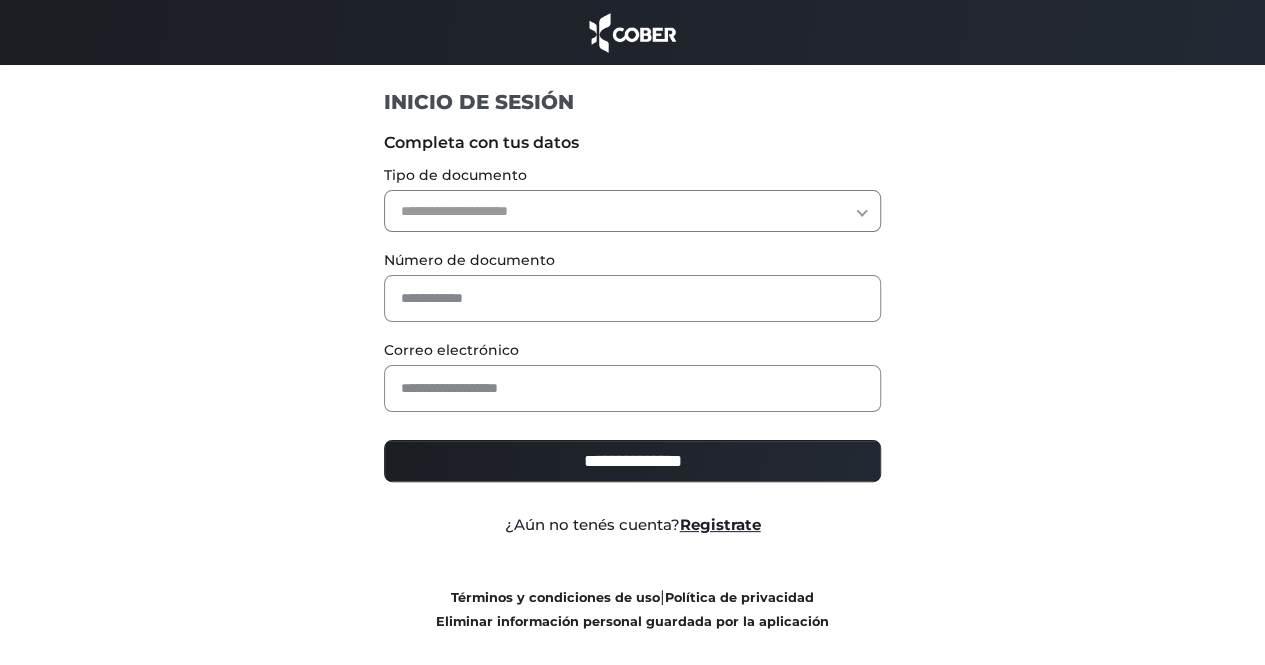 click on "**********" at bounding box center [632, 211] 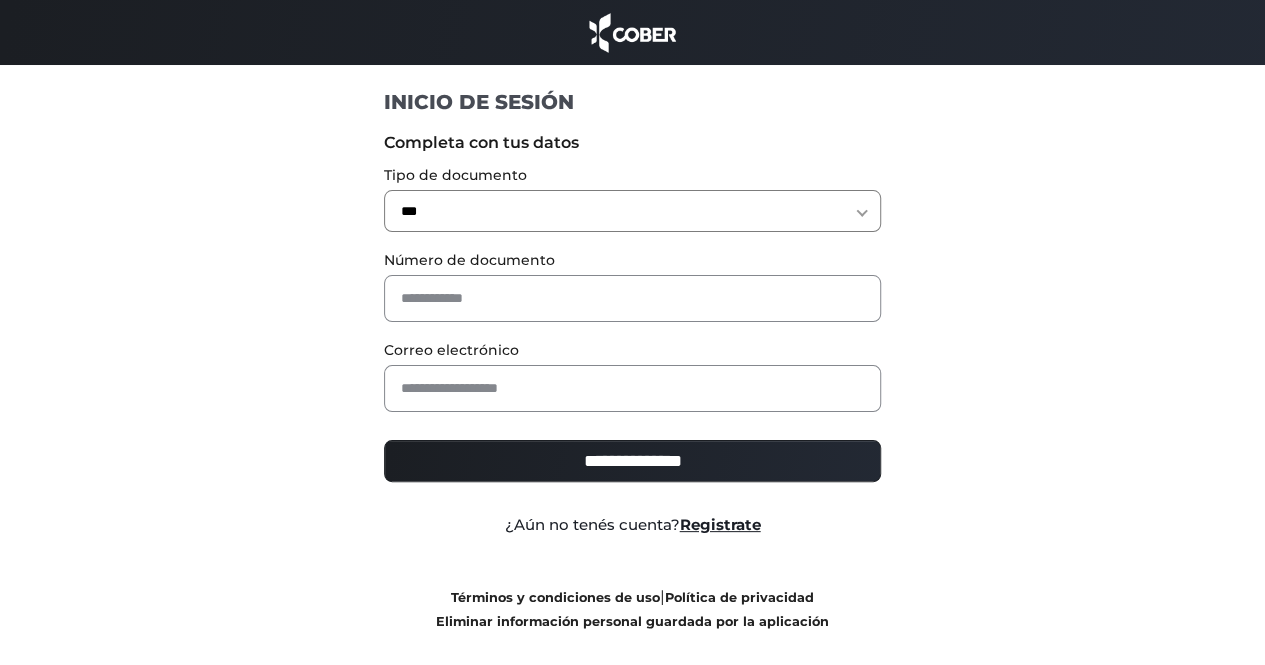 click on "**********" at bounding box center (632, 211) 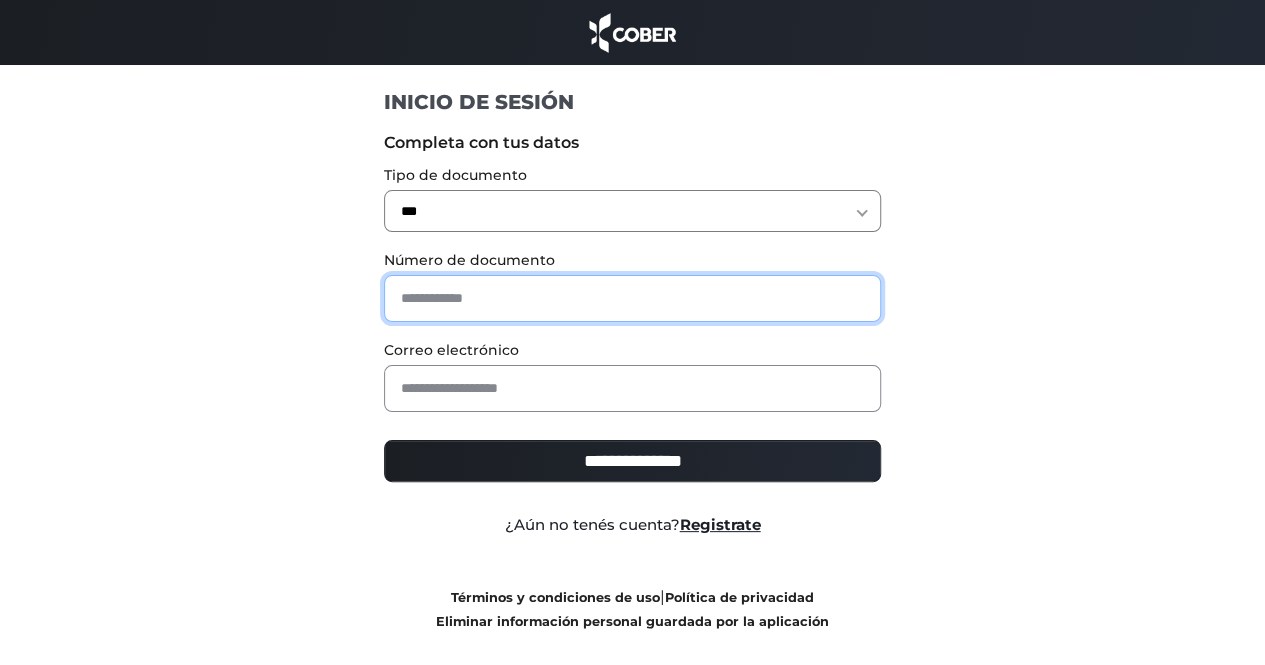 click at bounding box center [632, 298] 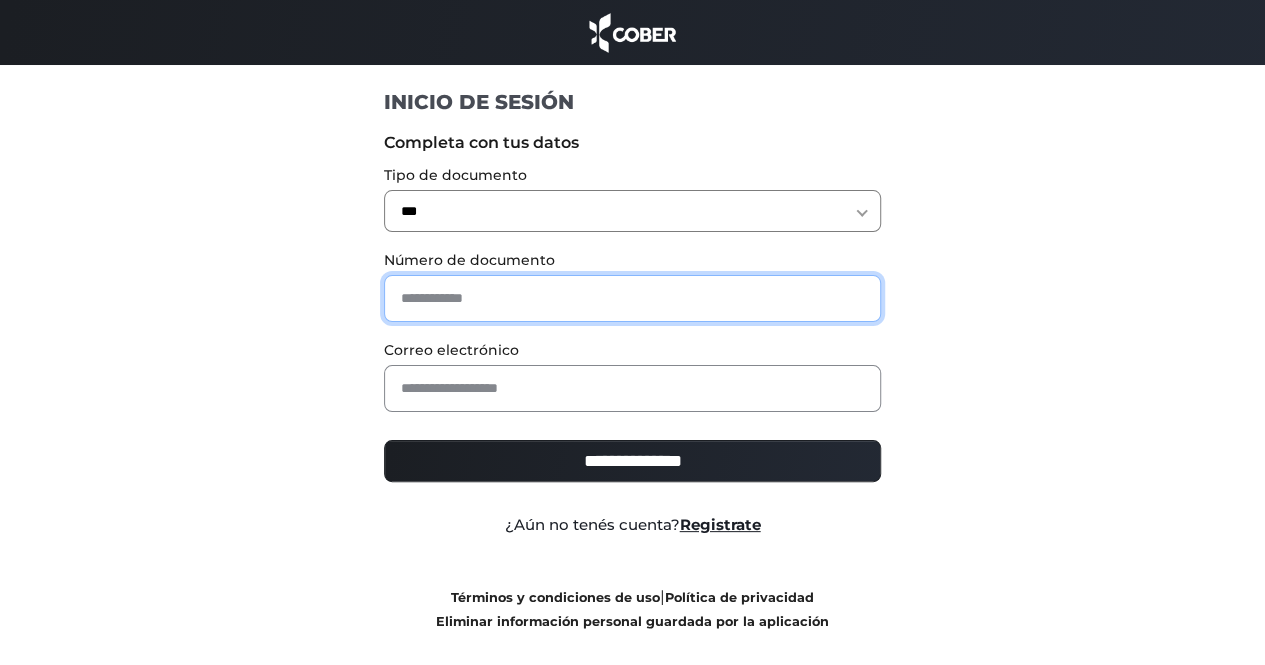 type on "********" 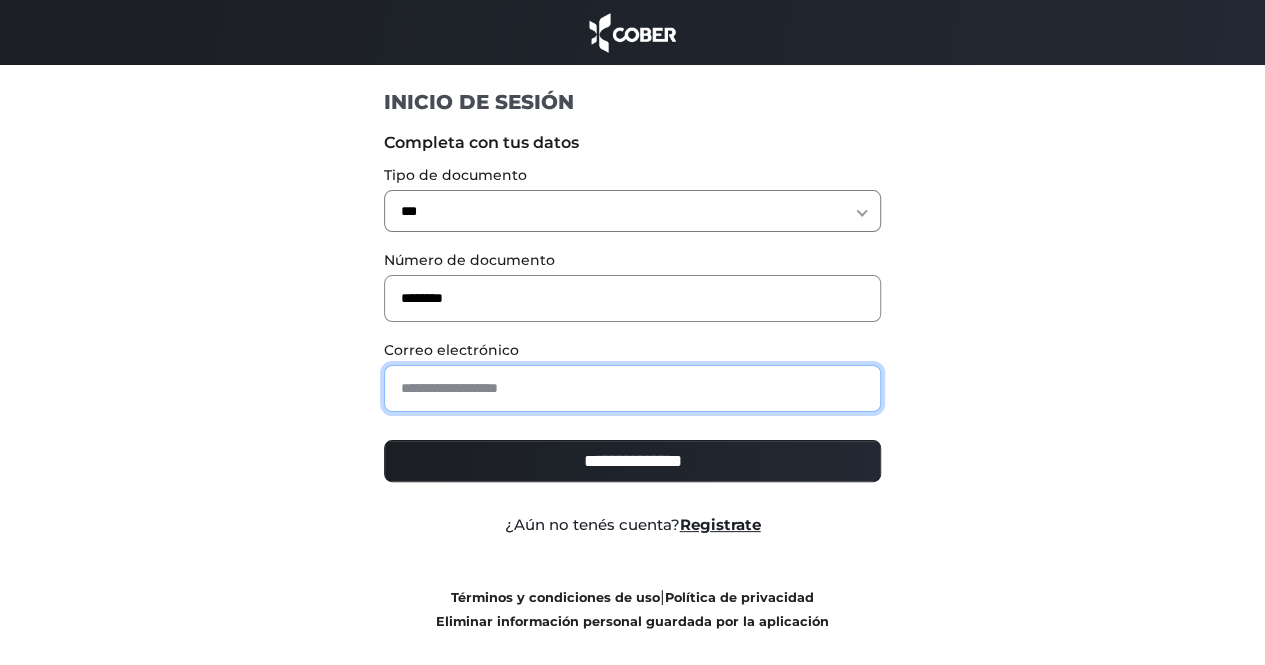 click at bounding box center (632, 388) 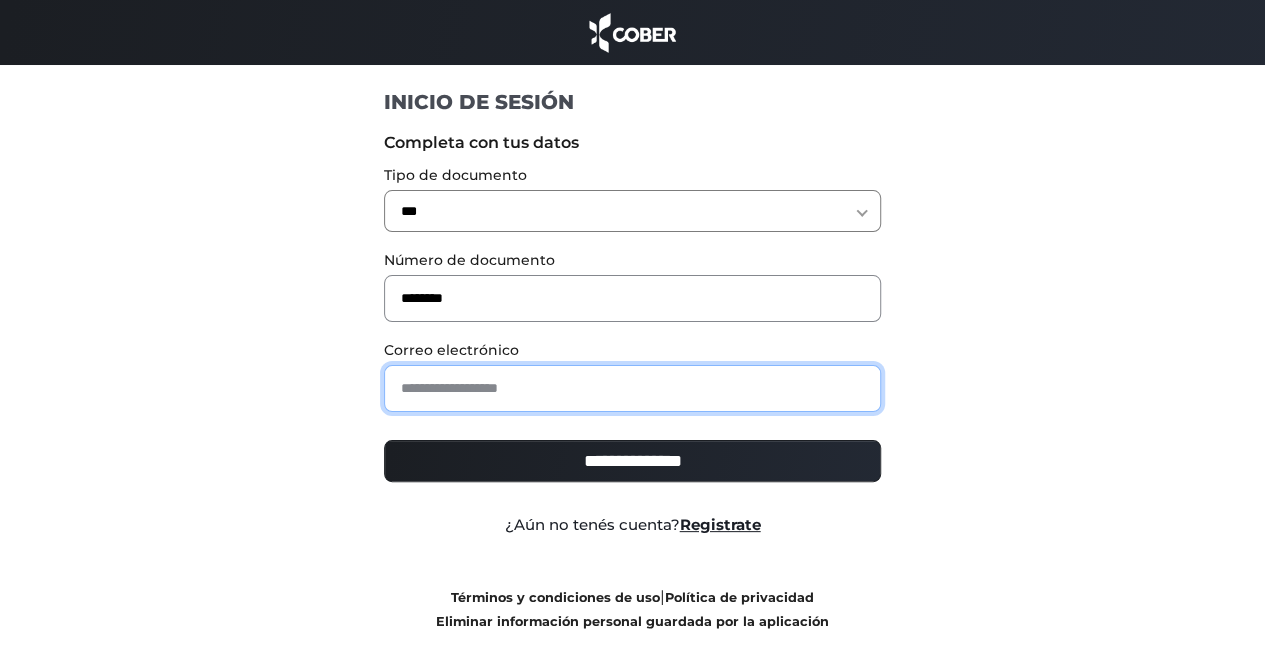 type on "**********" 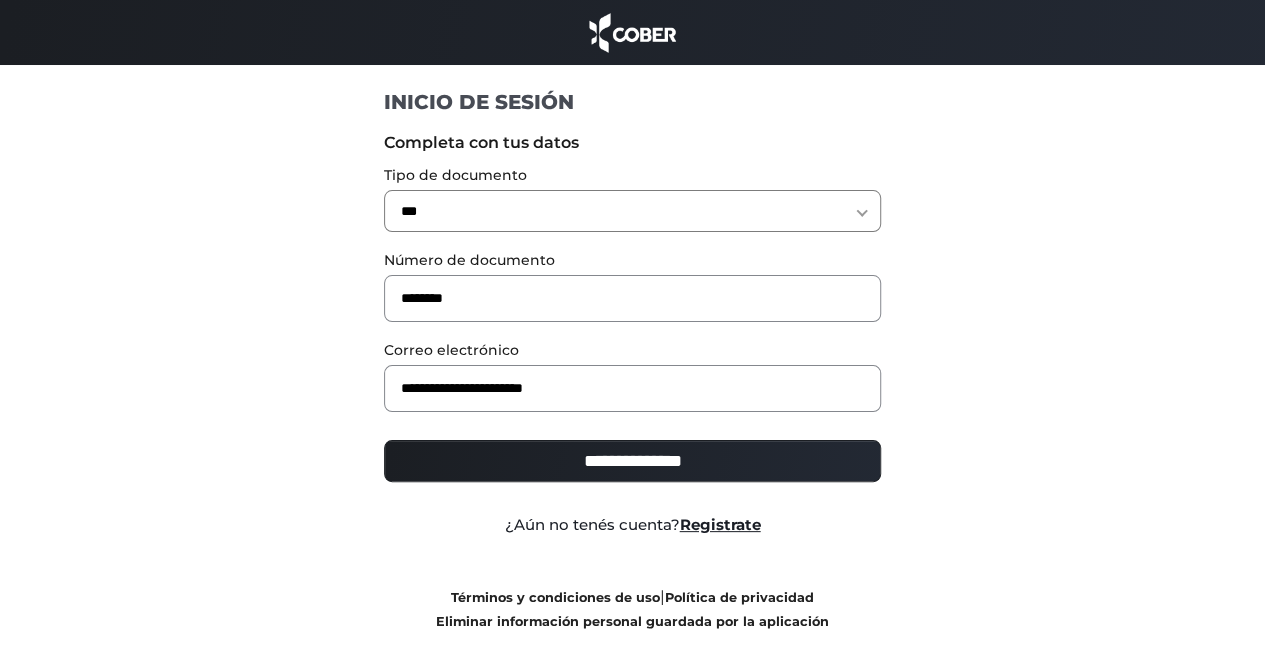 click on "**********" at bounding box center (632, 461) 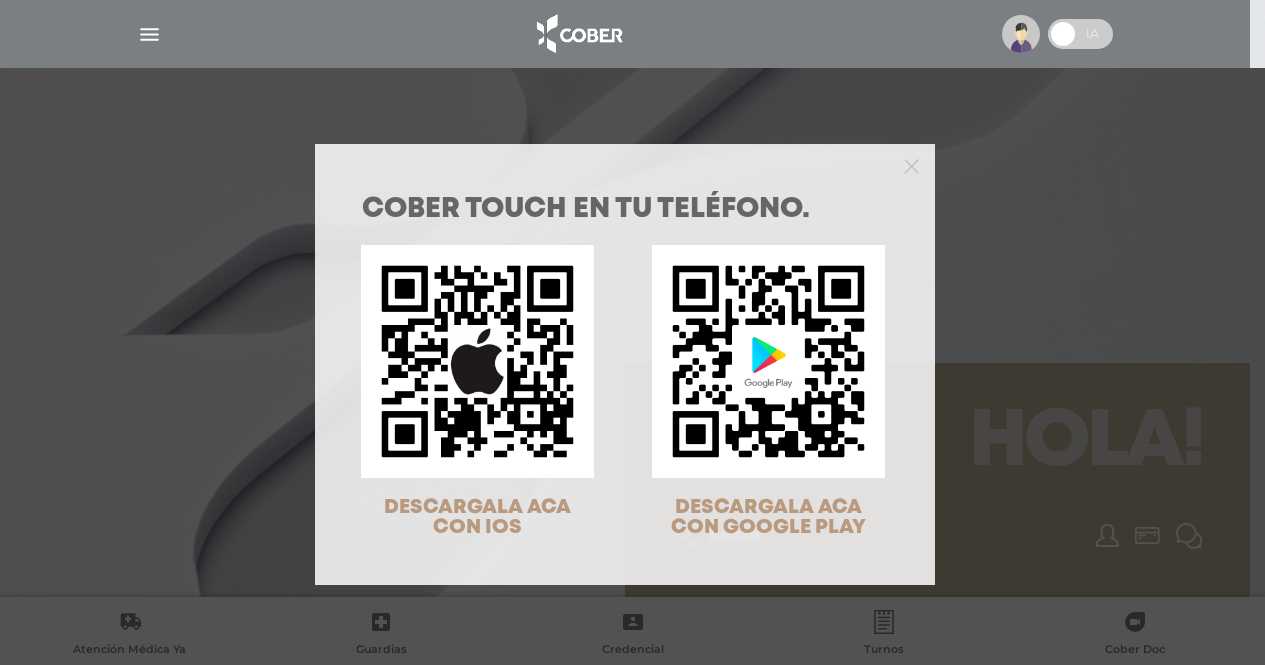 scroll, scrollTop: 0, scrollLeft: 0, axis: both 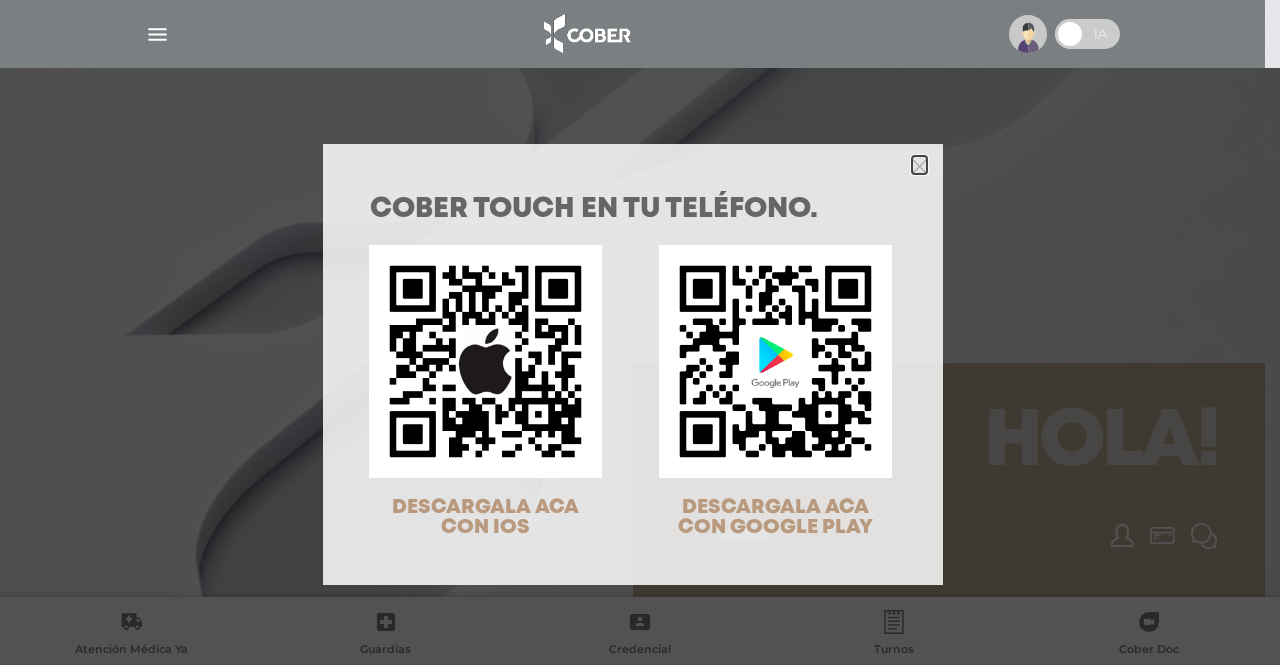 click at bounding box center (919, 165) 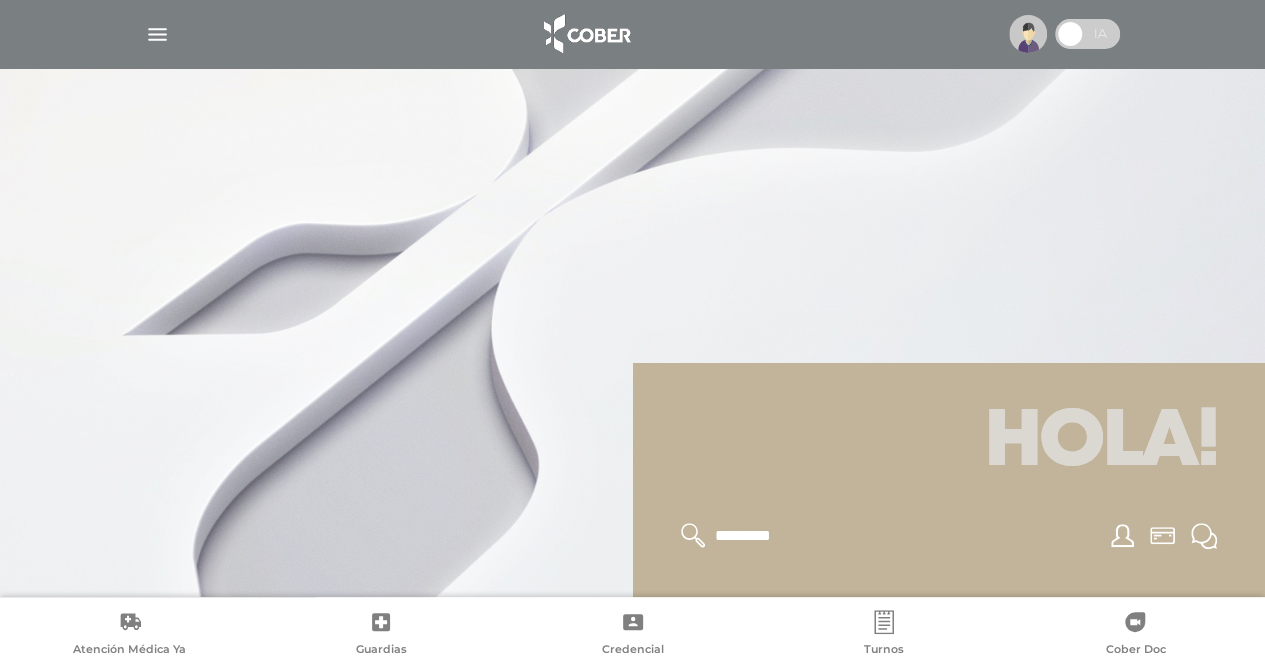 click at bounding box center (157, 34) 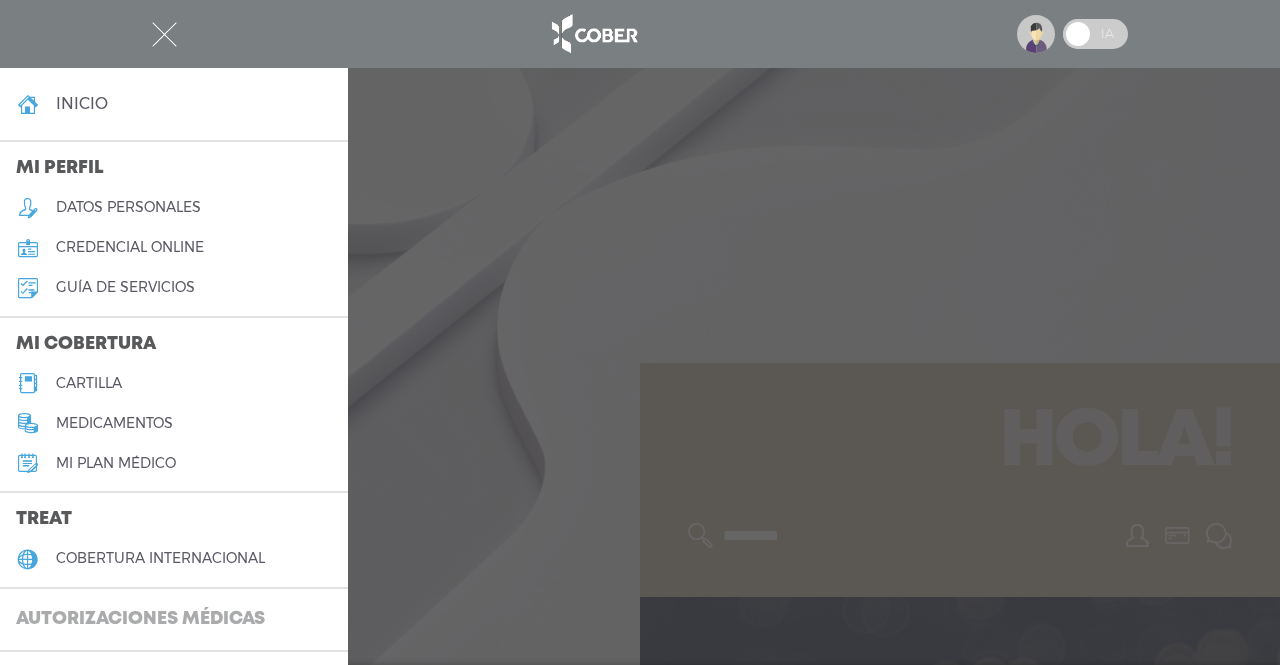 click on "Autorizaciones médicas" at bounding box center [140, 620] 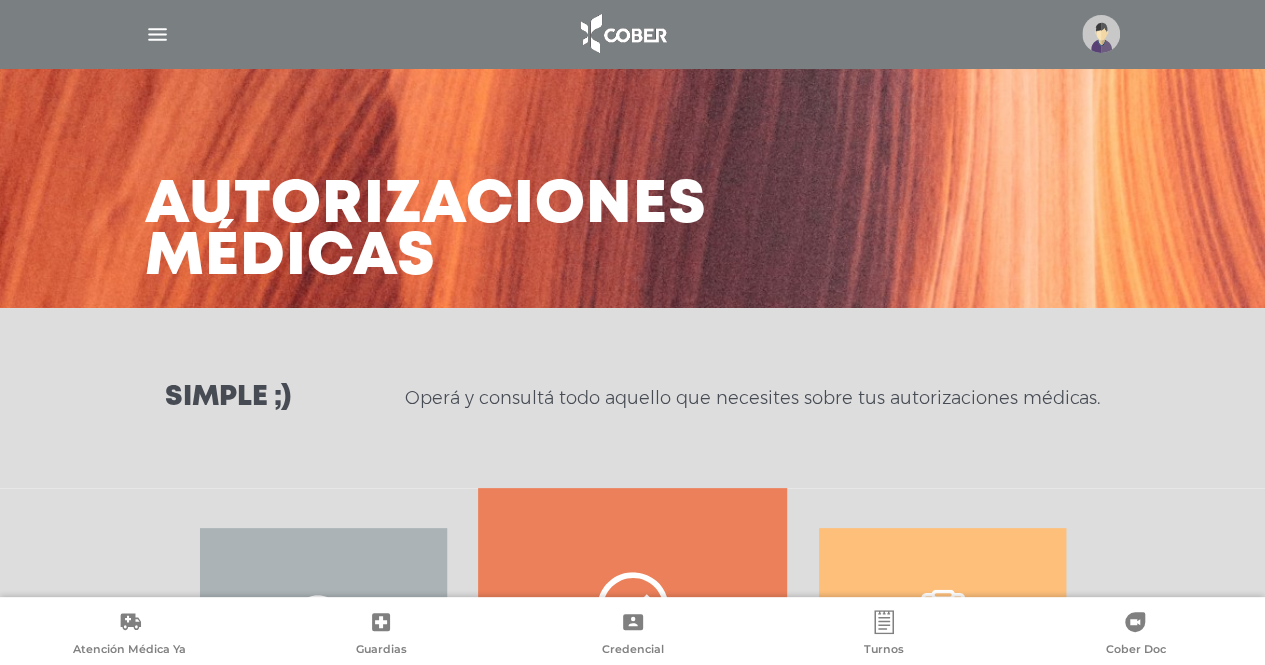 scroll, scrollTop: 338, scrollLeft: 0, axis: vertical 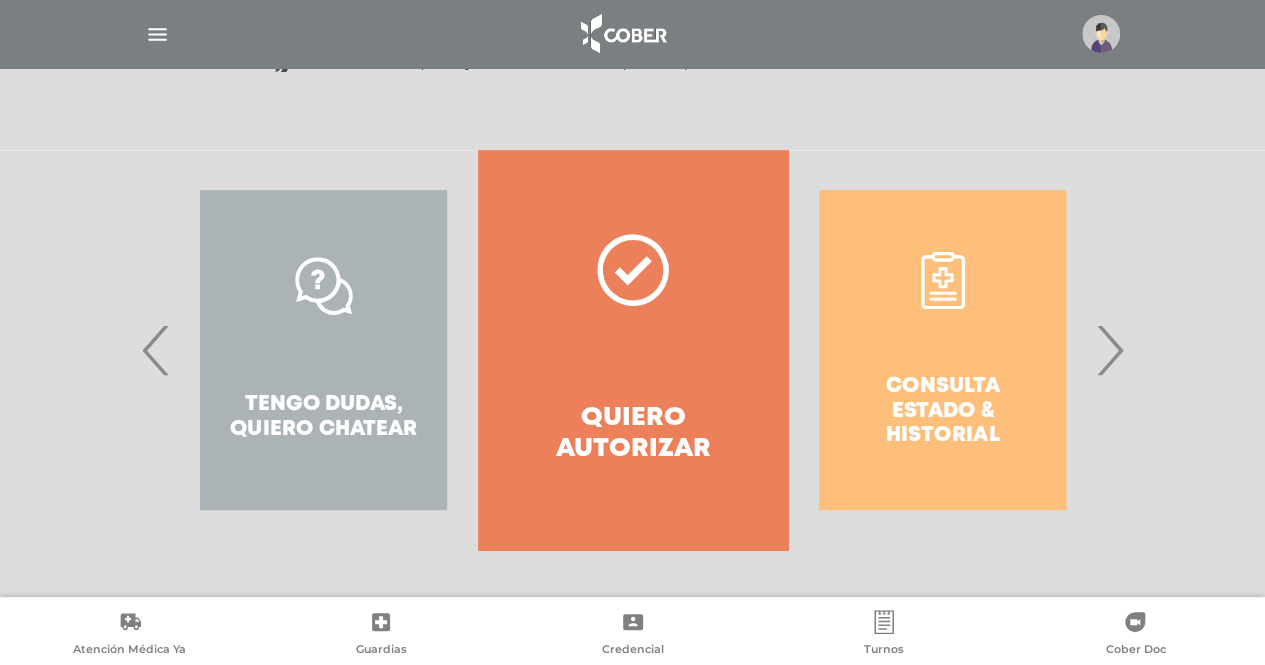 click on "Consulta estado & historial" at bounding box center (942, 350) 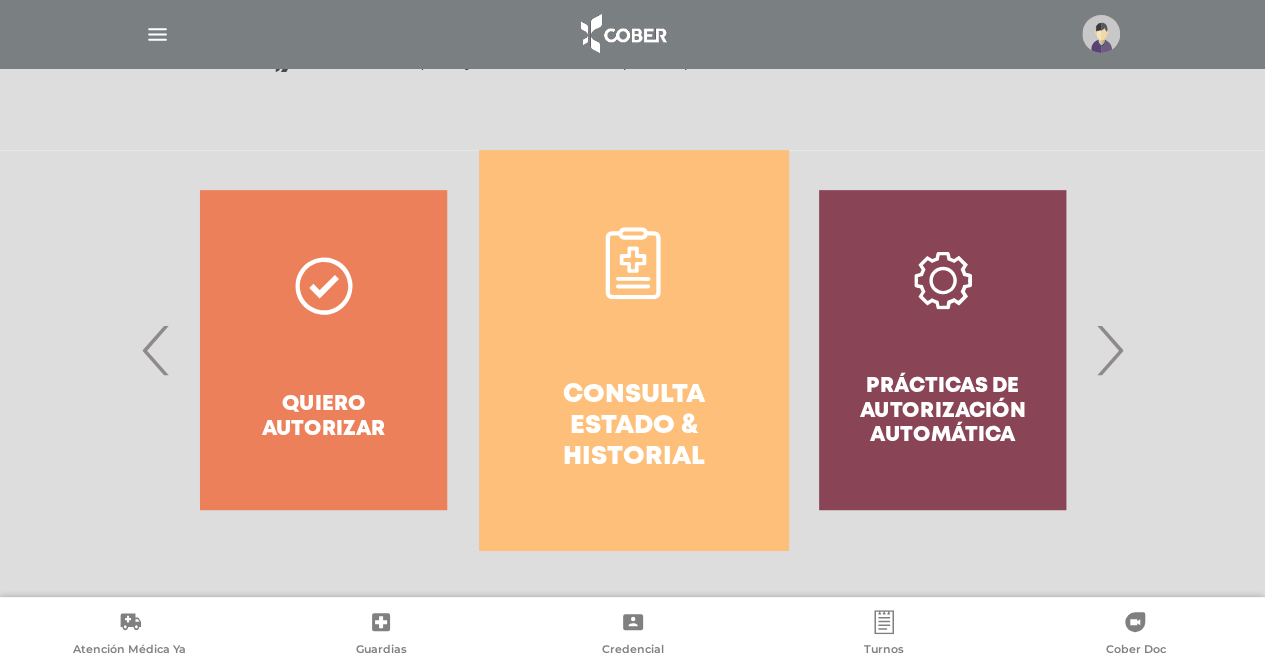 click on "Consulta estado & historial" at bounding box center (633, 350) 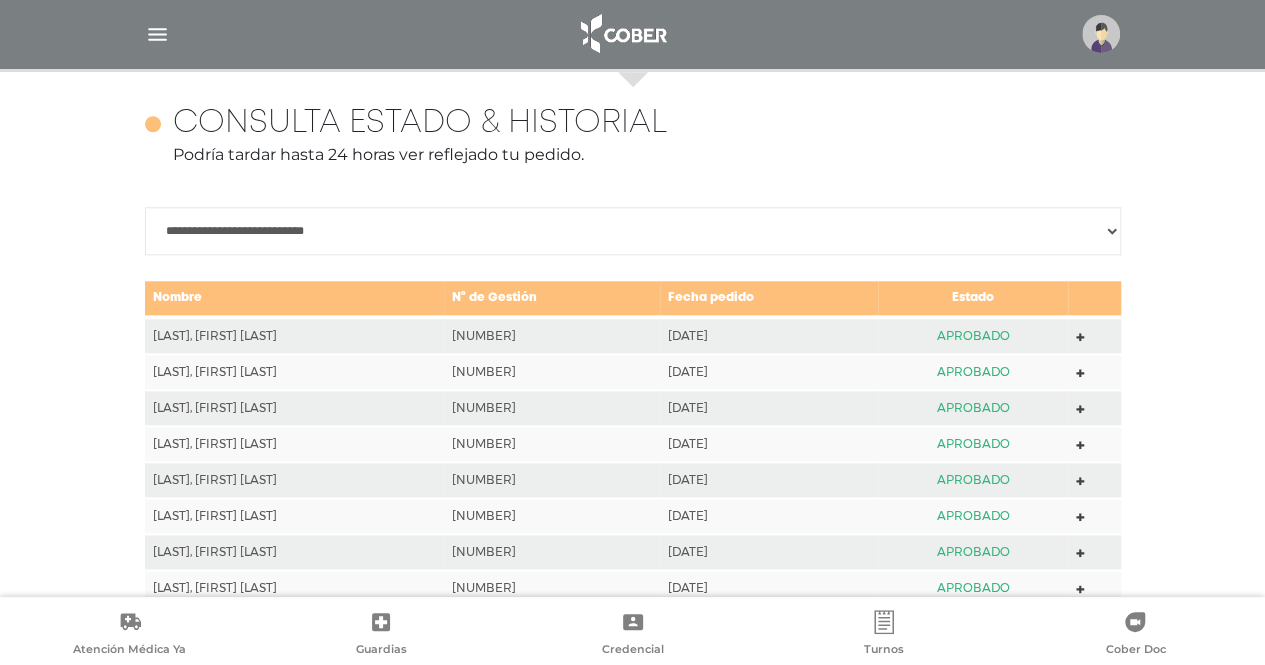 scroll, scrollTop: 888, scrollLeft: 0, axis: vertical 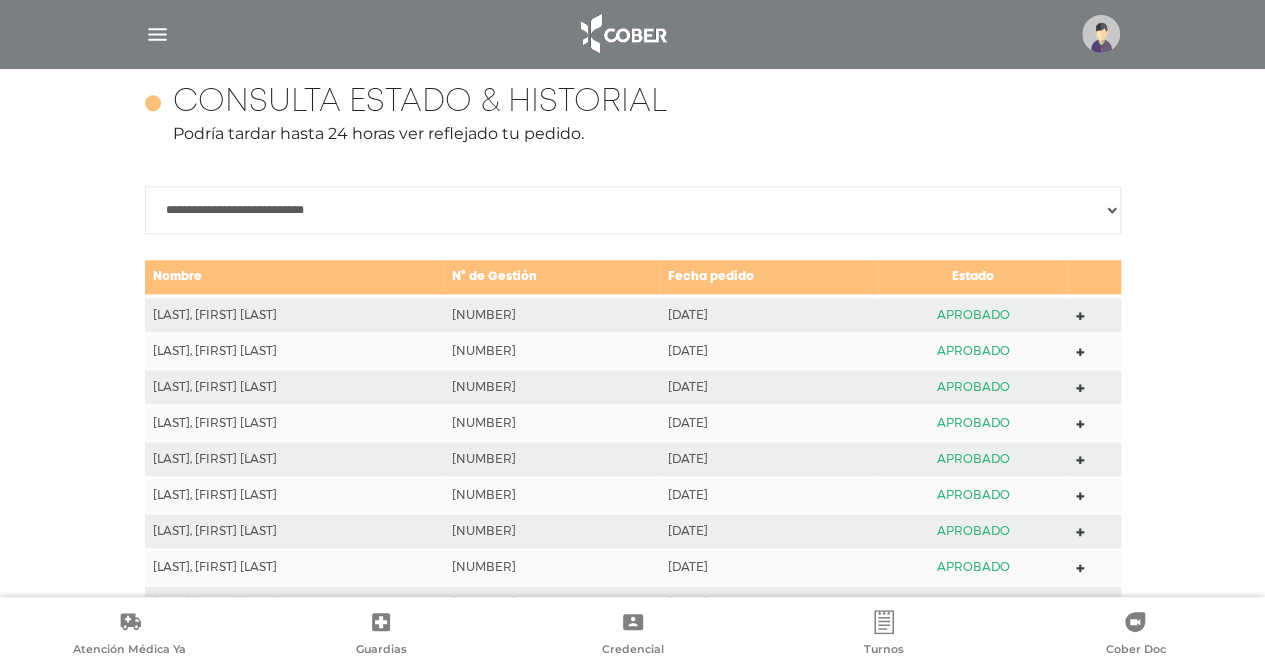 click on "**********" at bounding box center [633, 210] 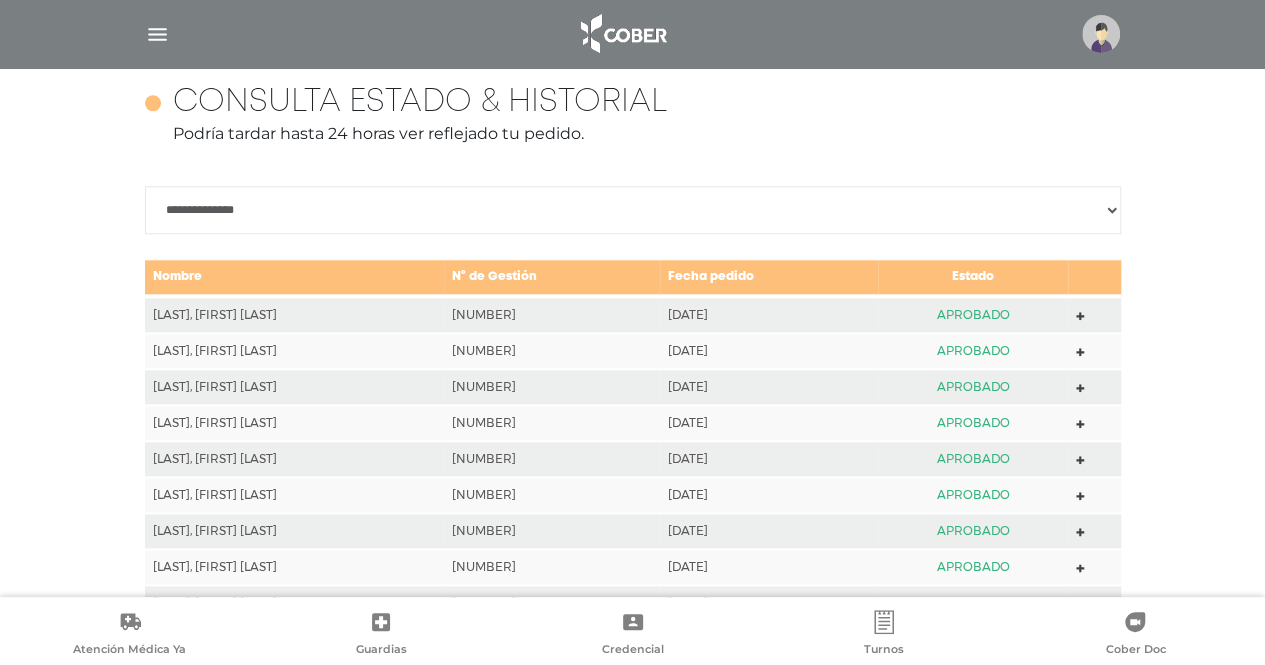 click on "**********" at bounding box center (633, 210) 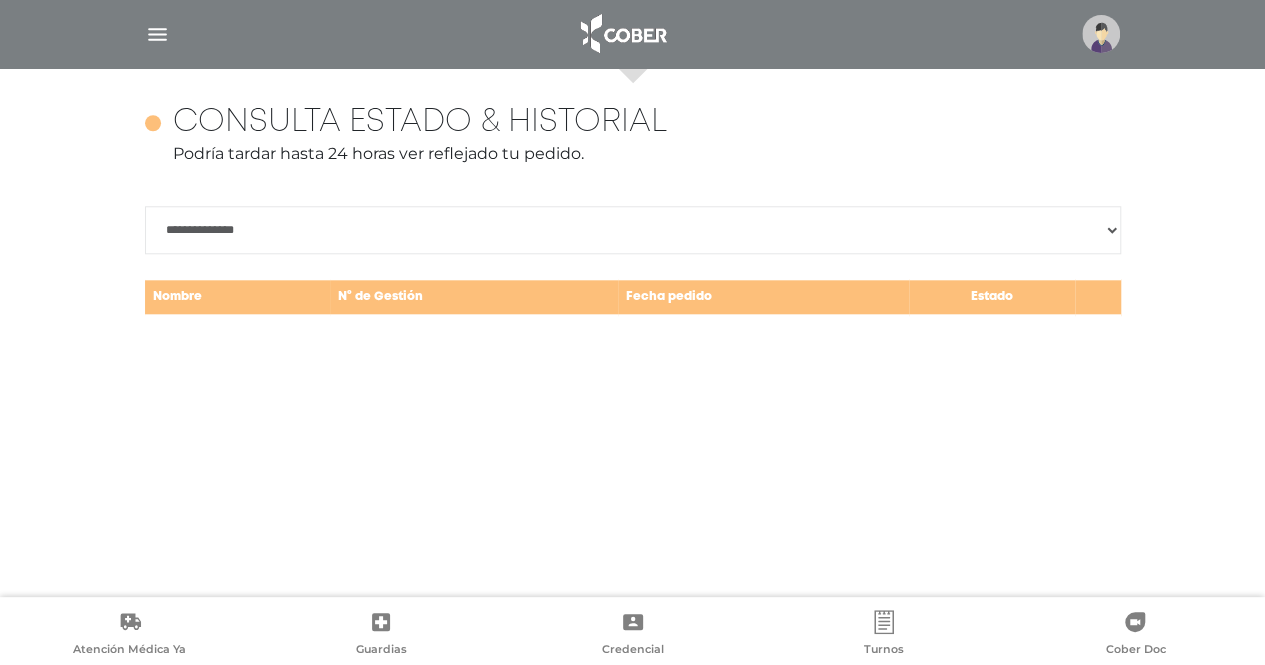 click on "Podría tardar hasta 24 horas ver reflejado tu pedido." at bounding box center (633, 154) 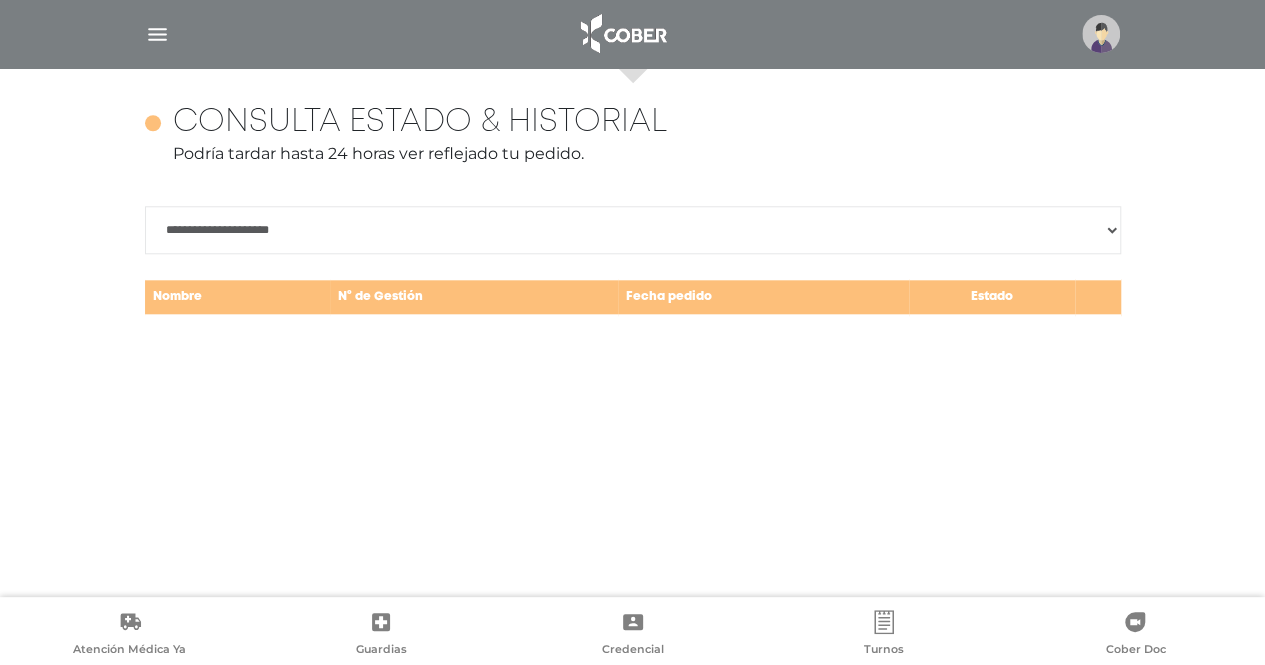 click on "**********" at bounding box center (633, 230) 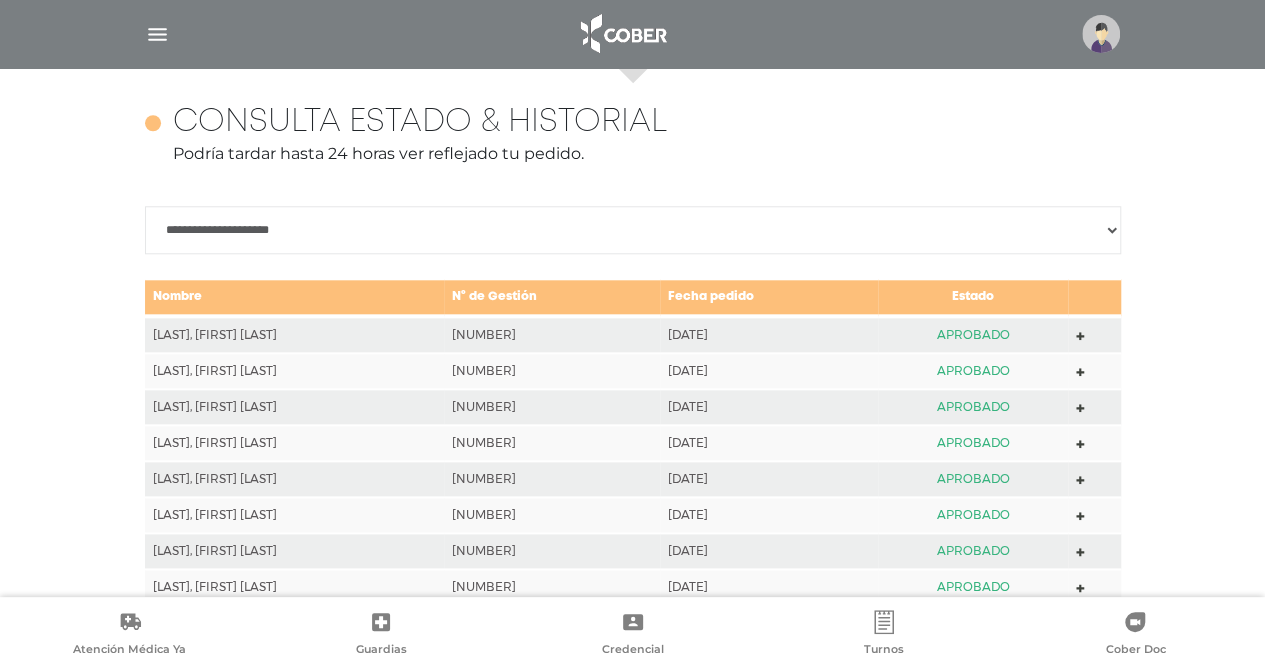 click on "**********" at bounding box center (633, 230) 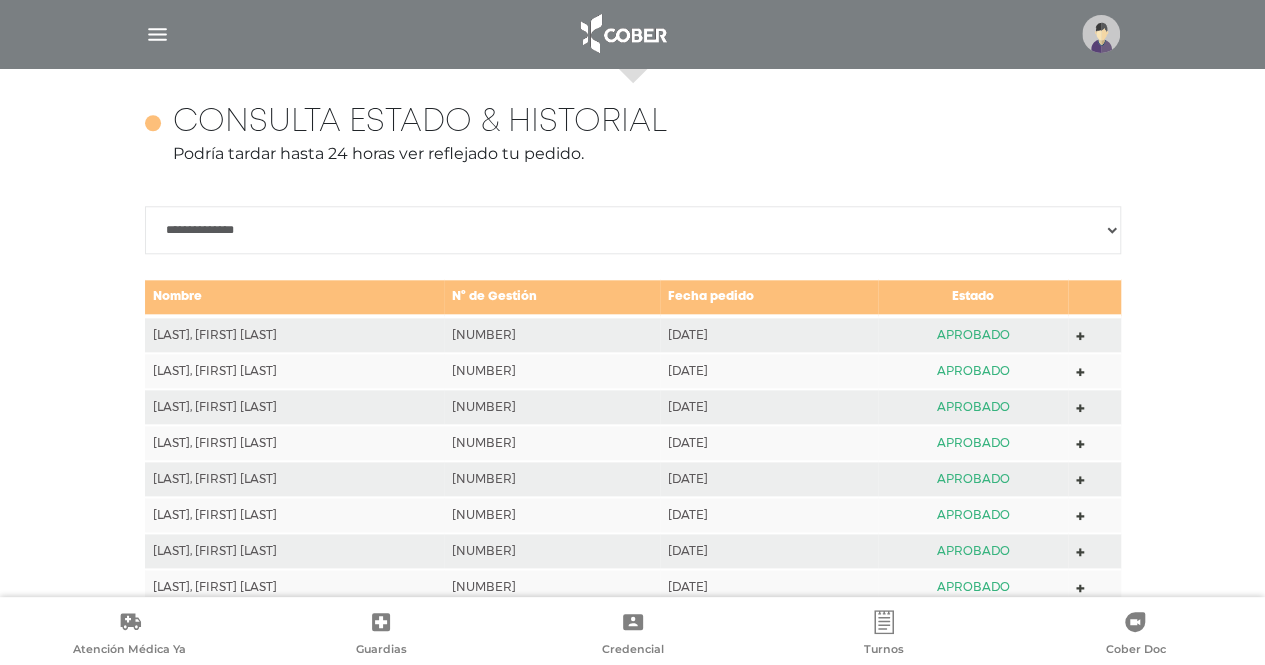 click on "**********" at bounding box center [633, 230] 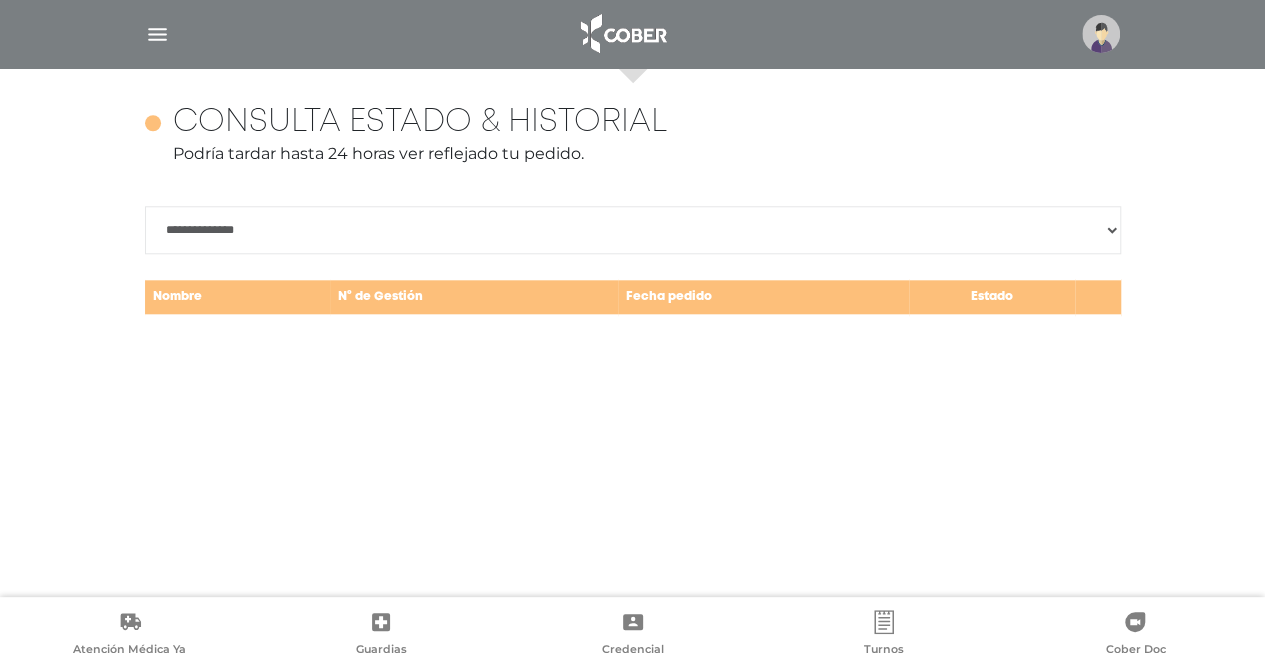 click on "**********" at bounding box center [632, 332] 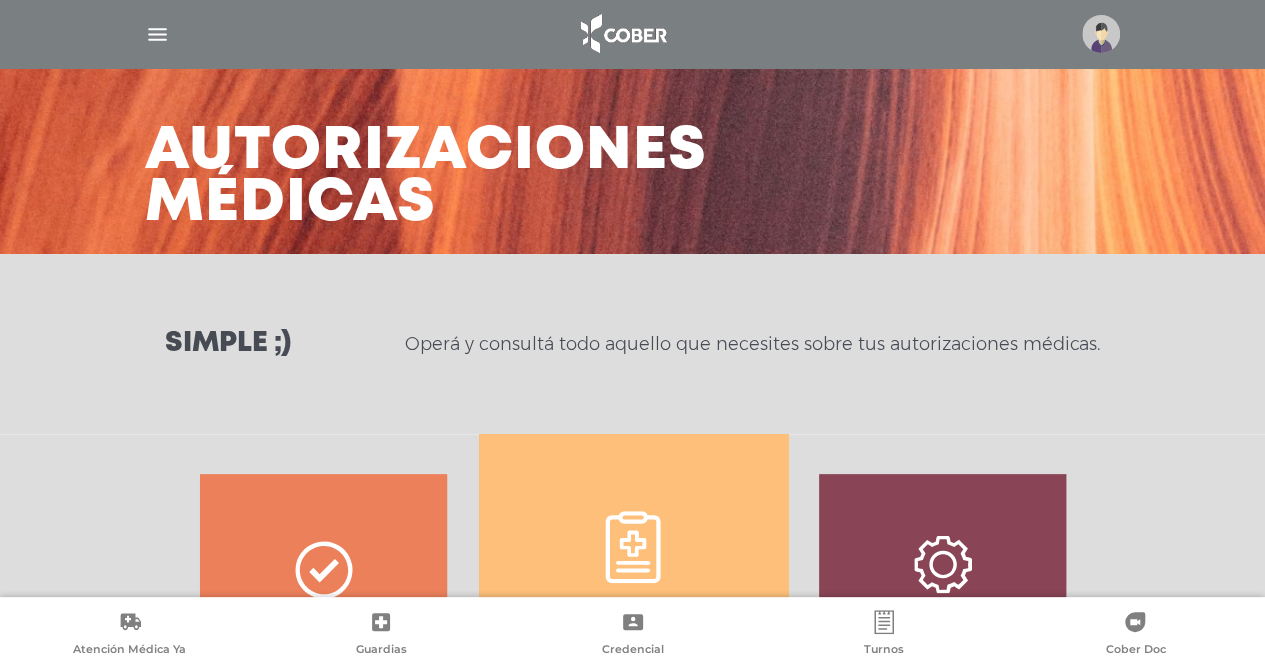scroll, scrollTop: 0, scrollLeft: 0, axis: both 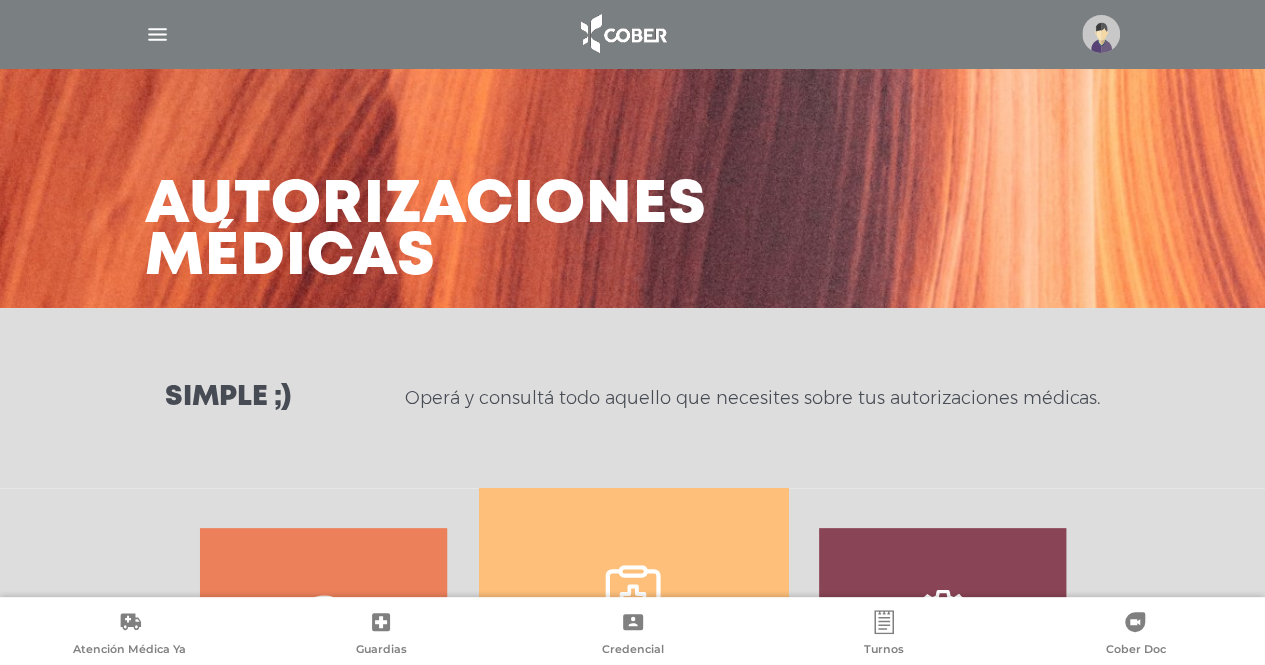 click on "Autorizaciones  médicas" at bounding box center (632, 154) 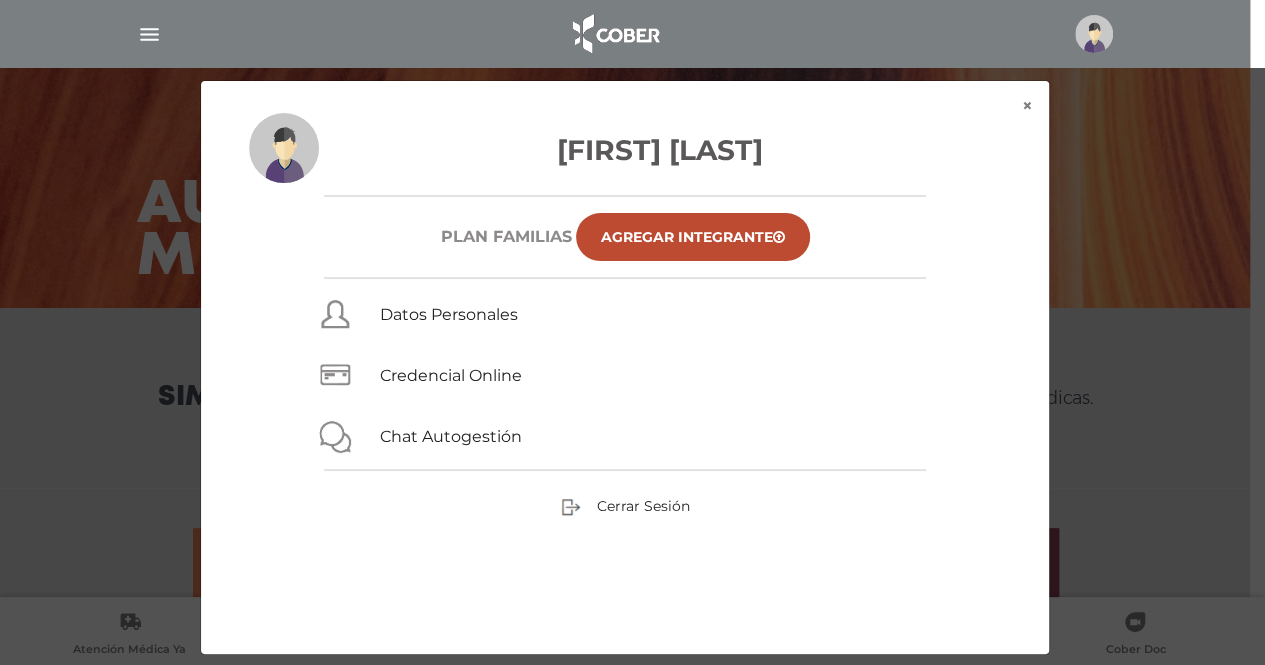 click on "Credencial Online" at bounding box center (625, 374) 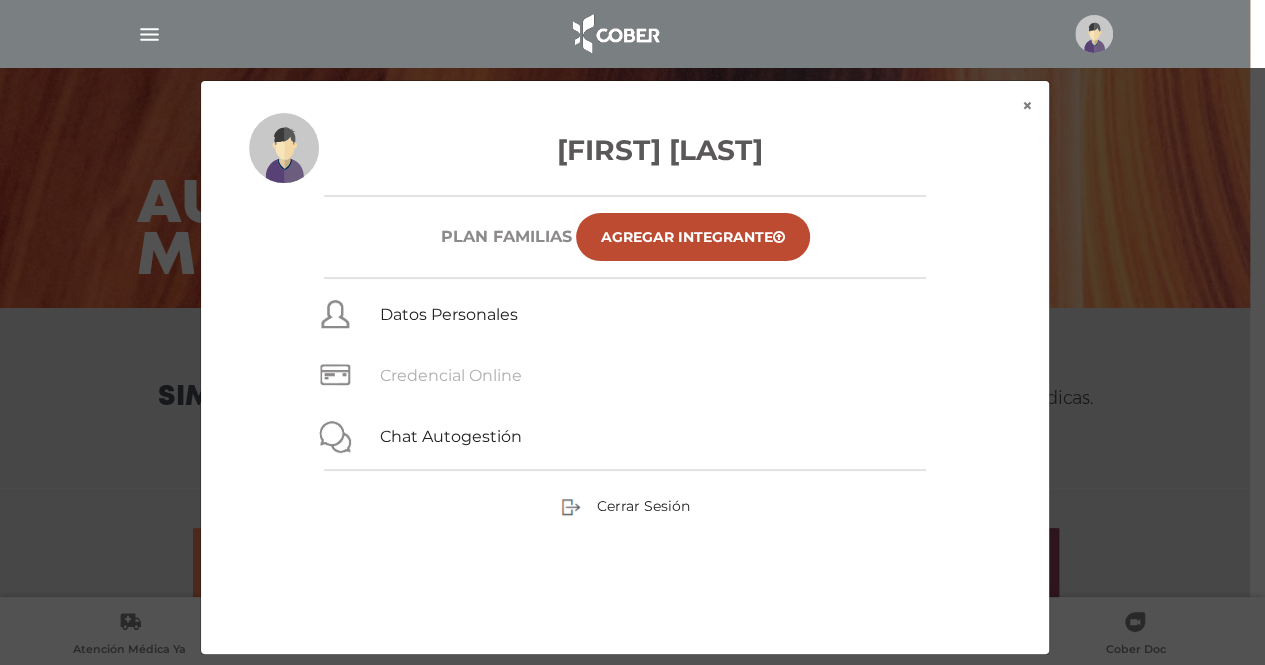 click on "Credencial Online" at bounding box center [451, 375] 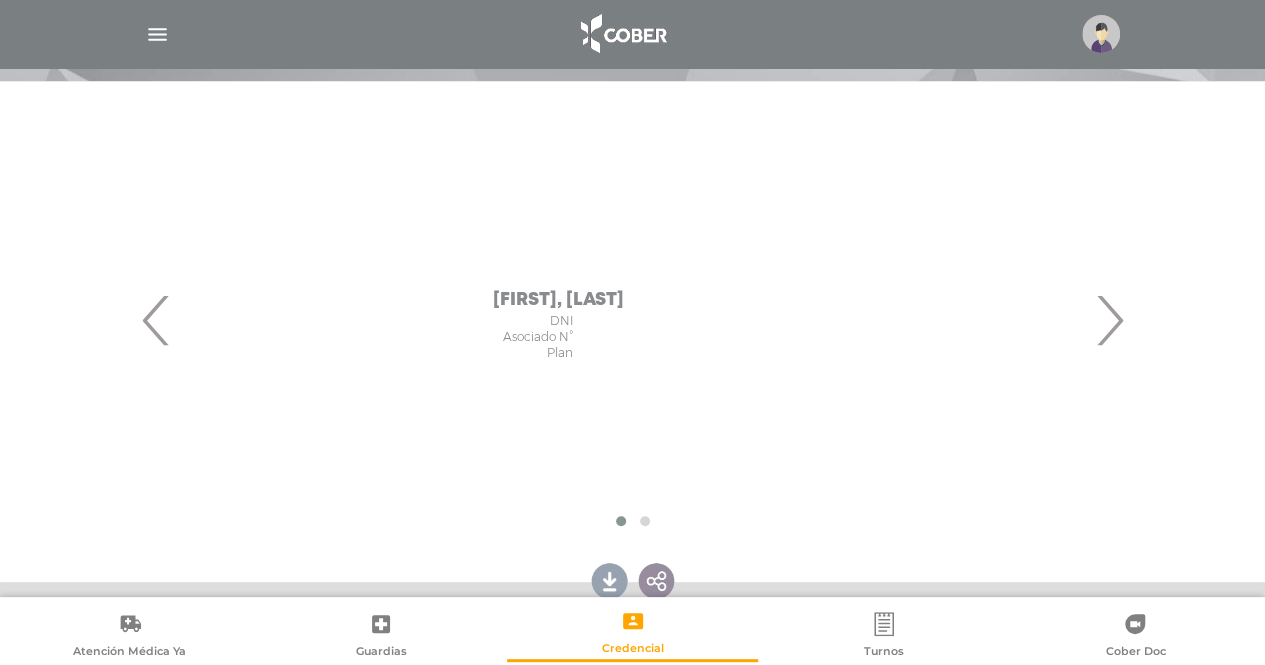 scroll, scrollTop: 0, scrollLeft: 0, axis: both 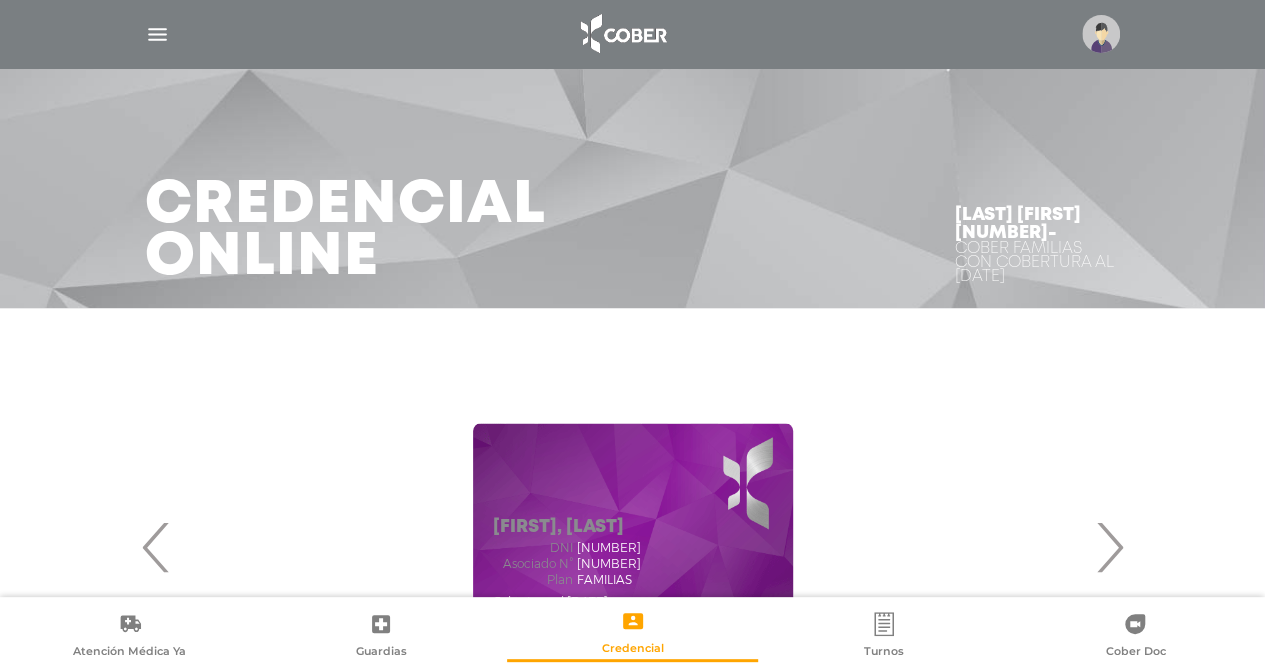 click on "MARIEL, CURINO
DNI
23649374
Asociado N°
4822-00
Plan
FAMILIAS" at bounding box center [633, 528] 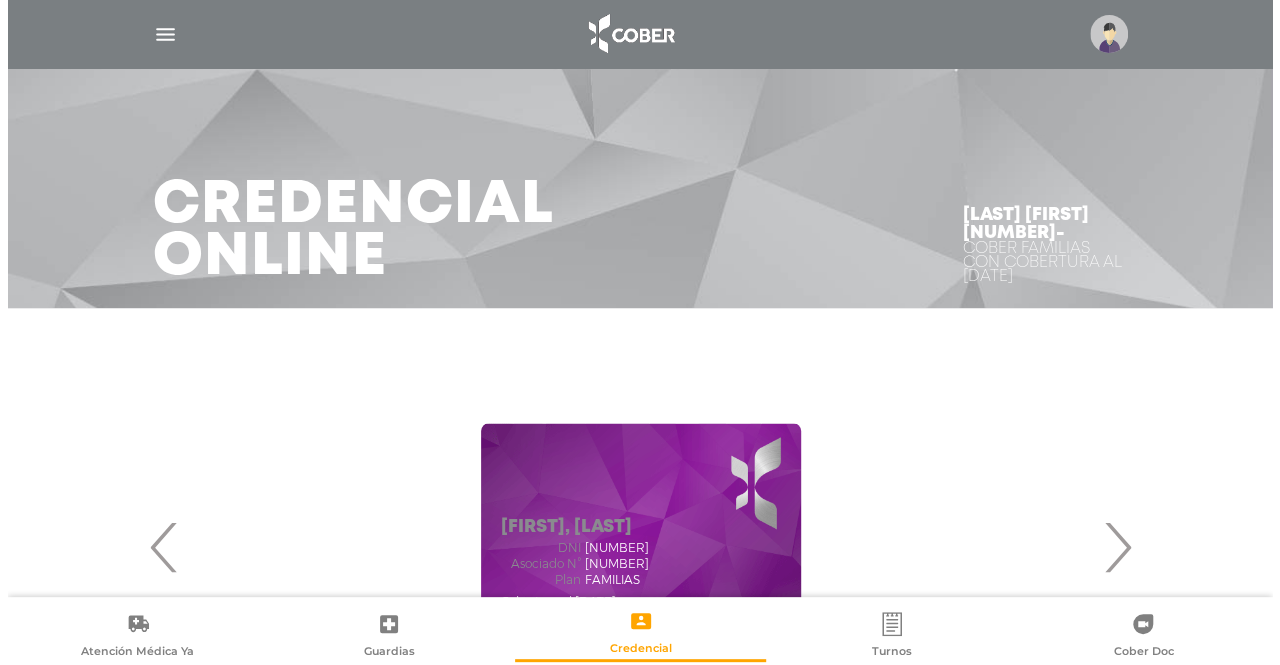 scroll, scrollTop: 30, scrollLeft: 0, axis: vertical 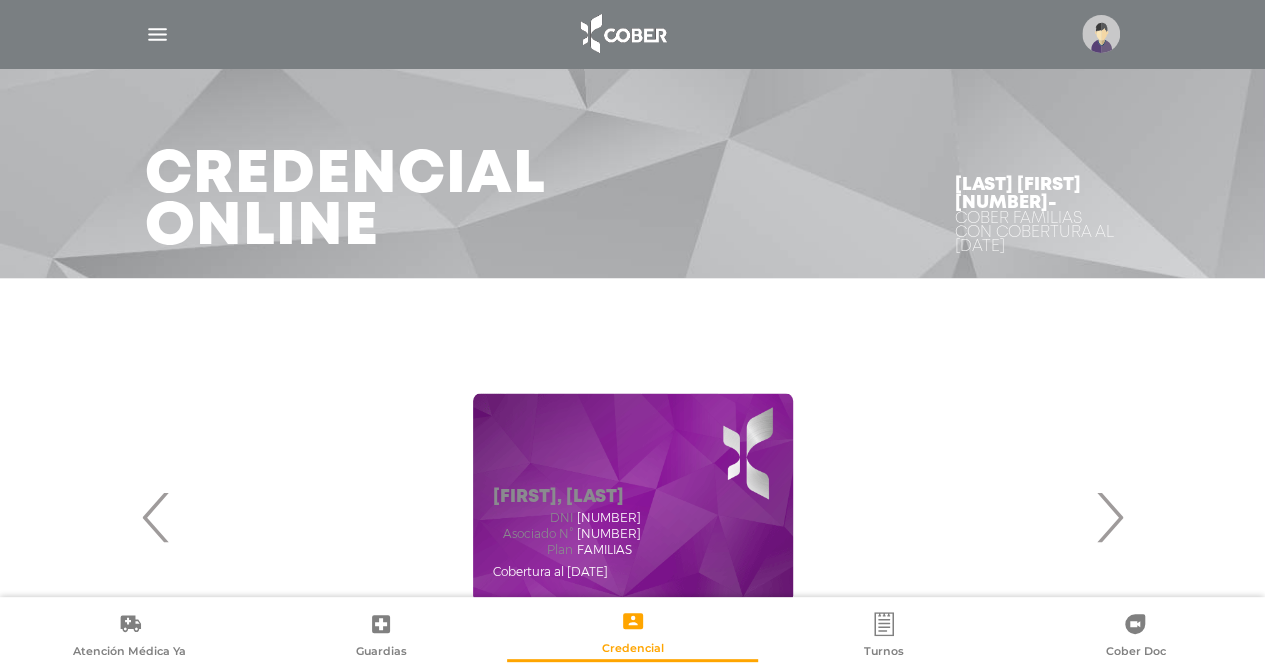 click at bounding box center (1101, 34) 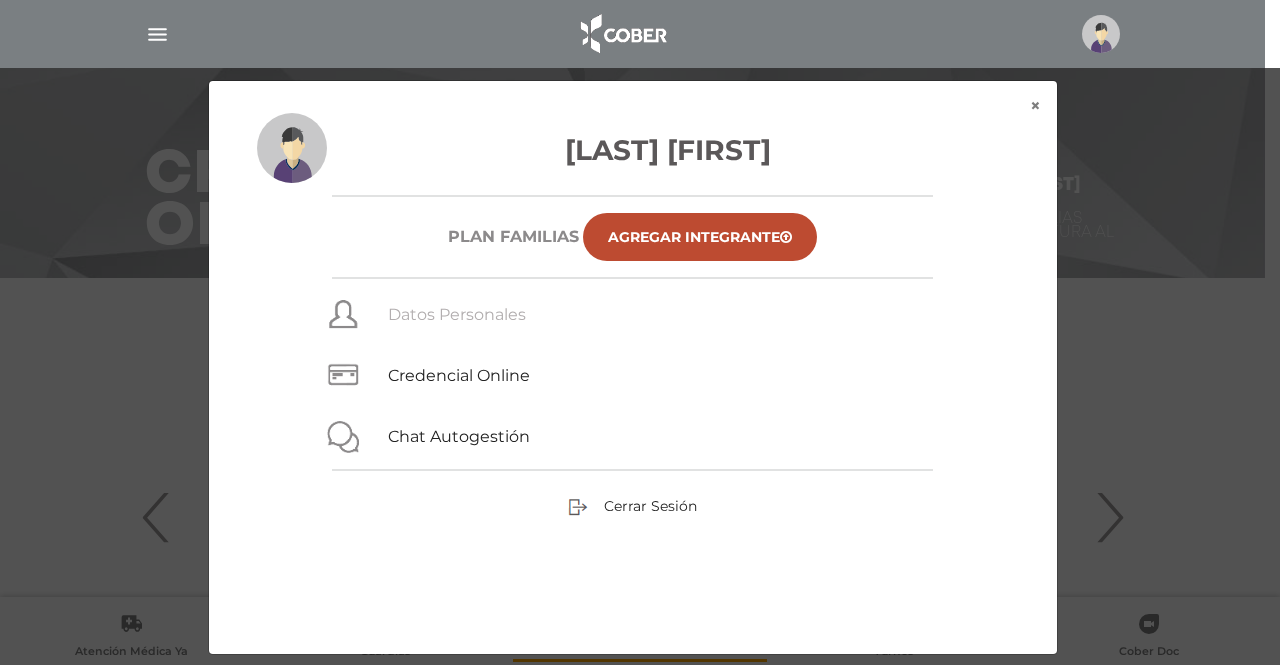 click on "Datos Personales" at bounding box center (457, 314) 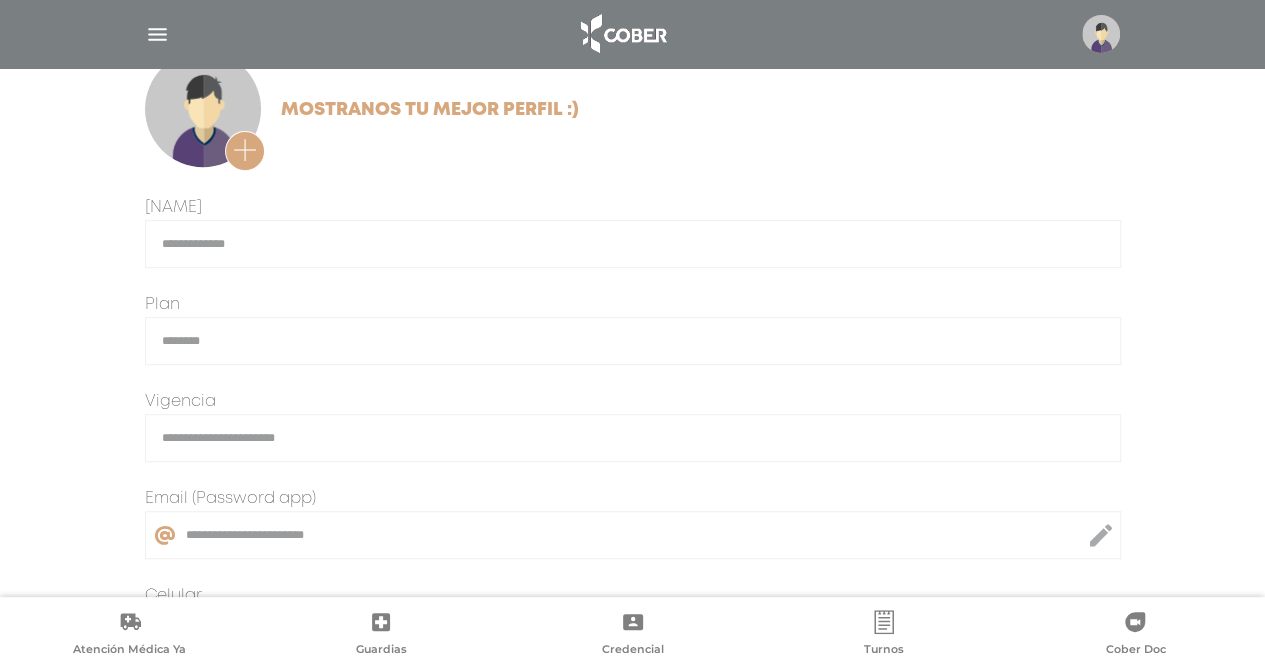 scroll, scrollTop: 76, scrollLeft: 0, axis: vertical 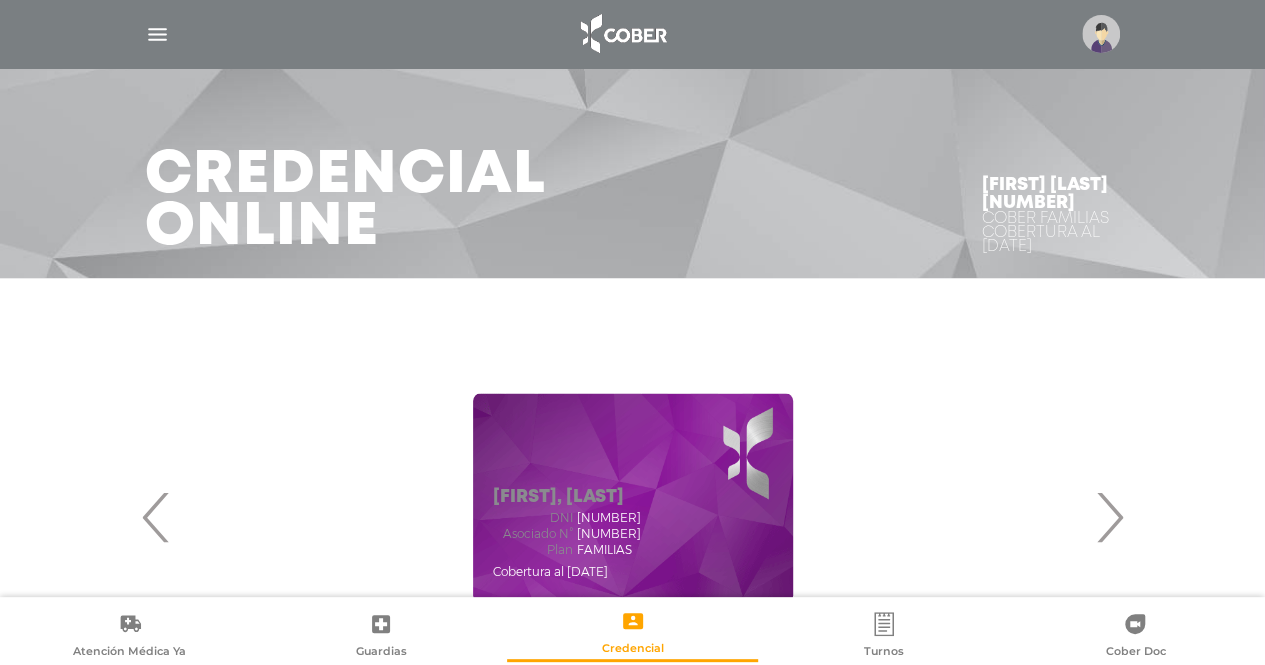 click at bounding box center (157, 34) 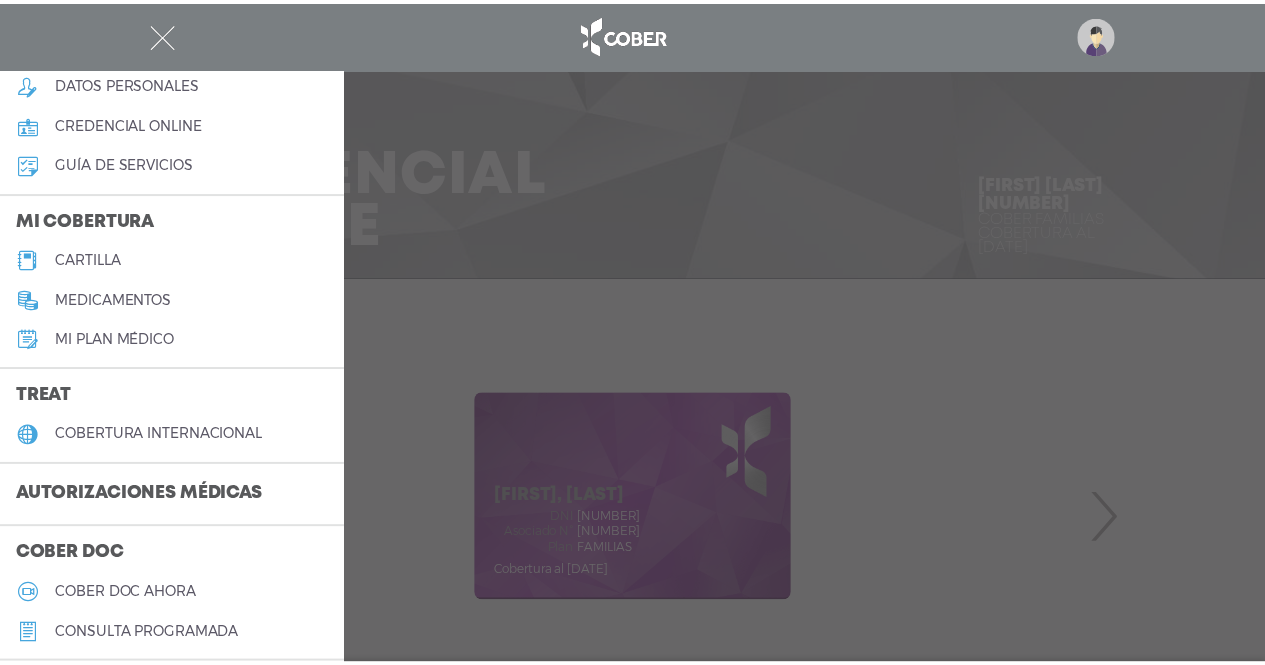 scroll, scrollTop: 125, scrollLeft: 0, axis: vertical 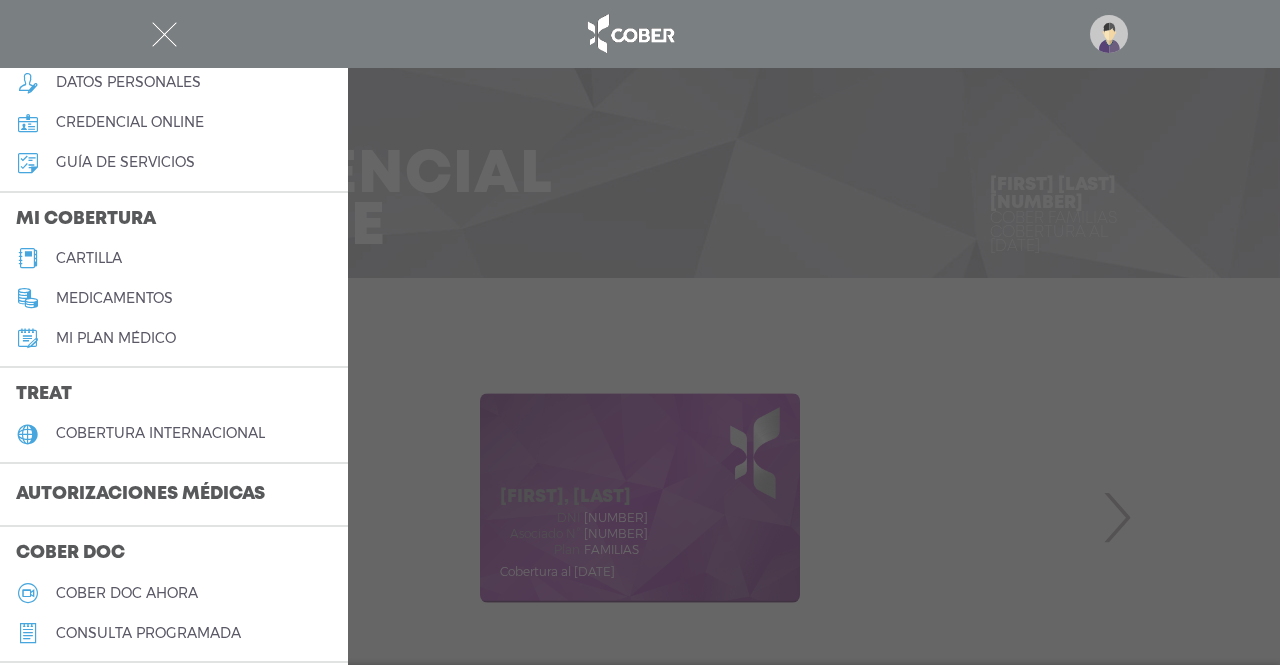 click on "Autorizaciones médicas" at bounding box center (140, 495) 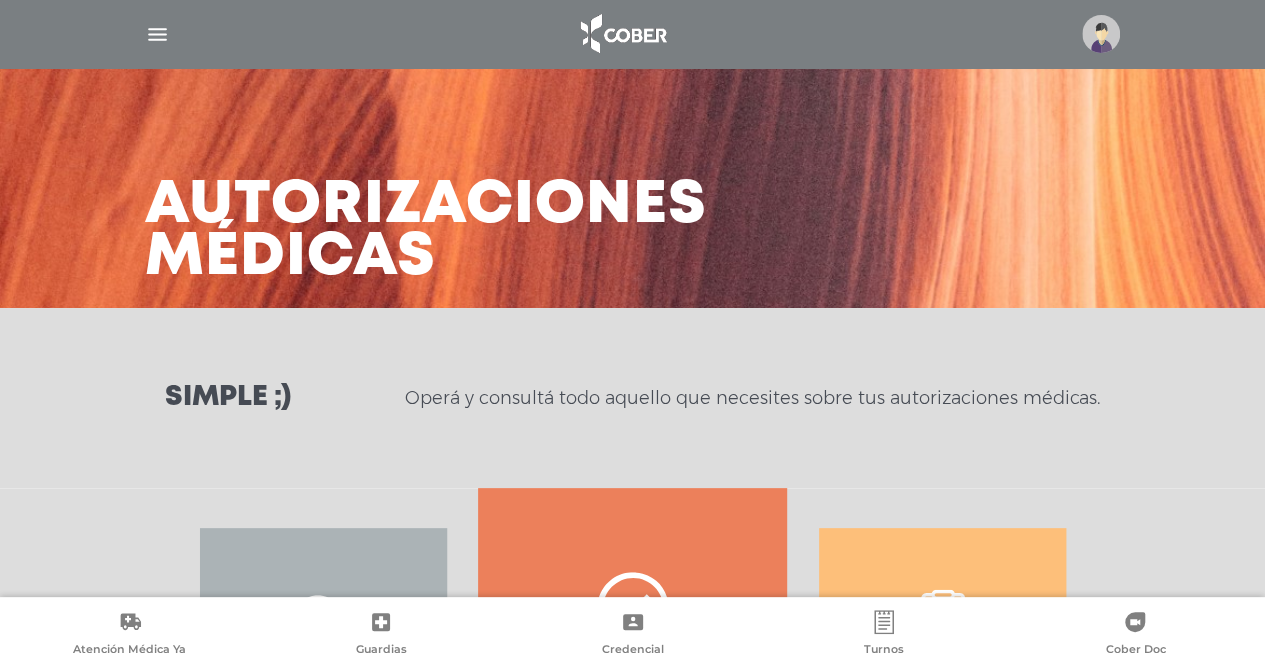 scroll, scrollTop: 338, scrollLeft: 0, axis: vertical 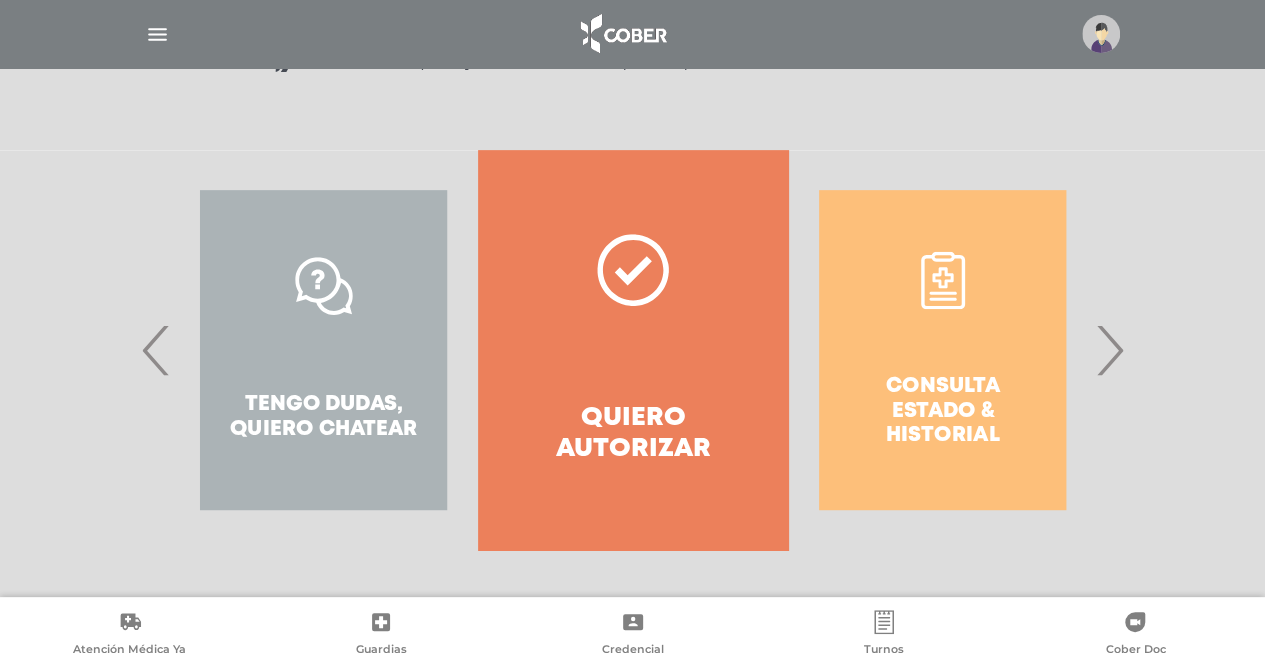 click on "›" at bounding box center [1109, 350] 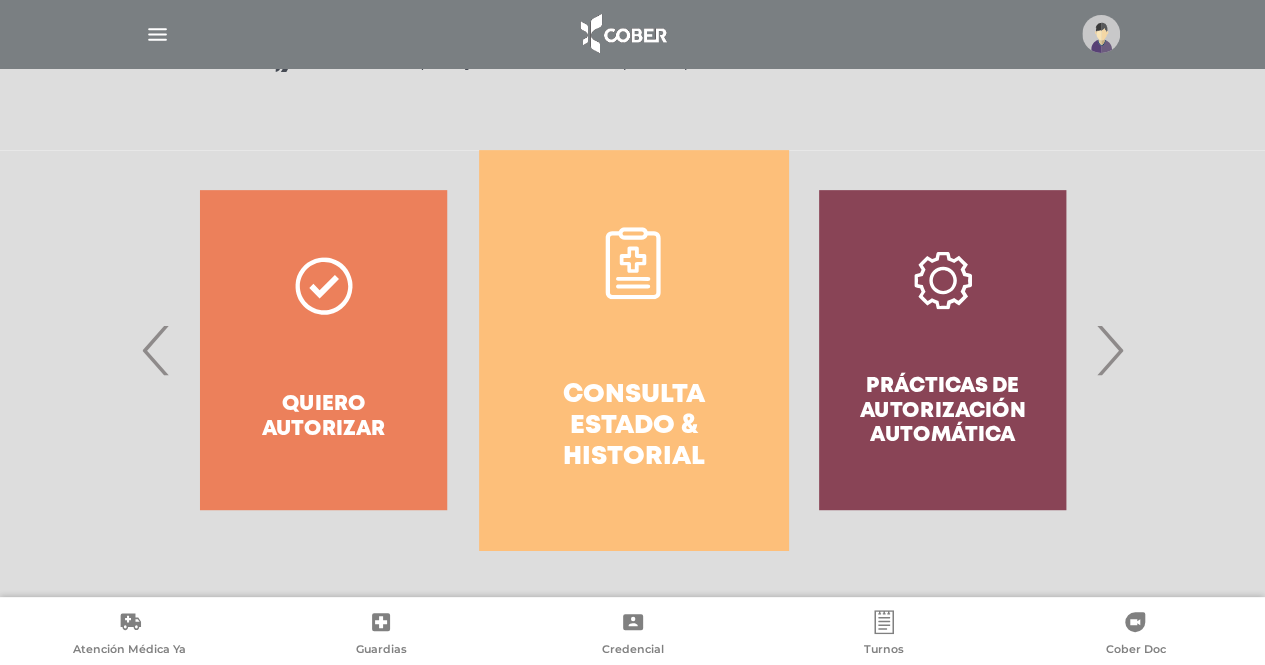 click on "Consulta estado & historial" at bounding box center [633, 350] 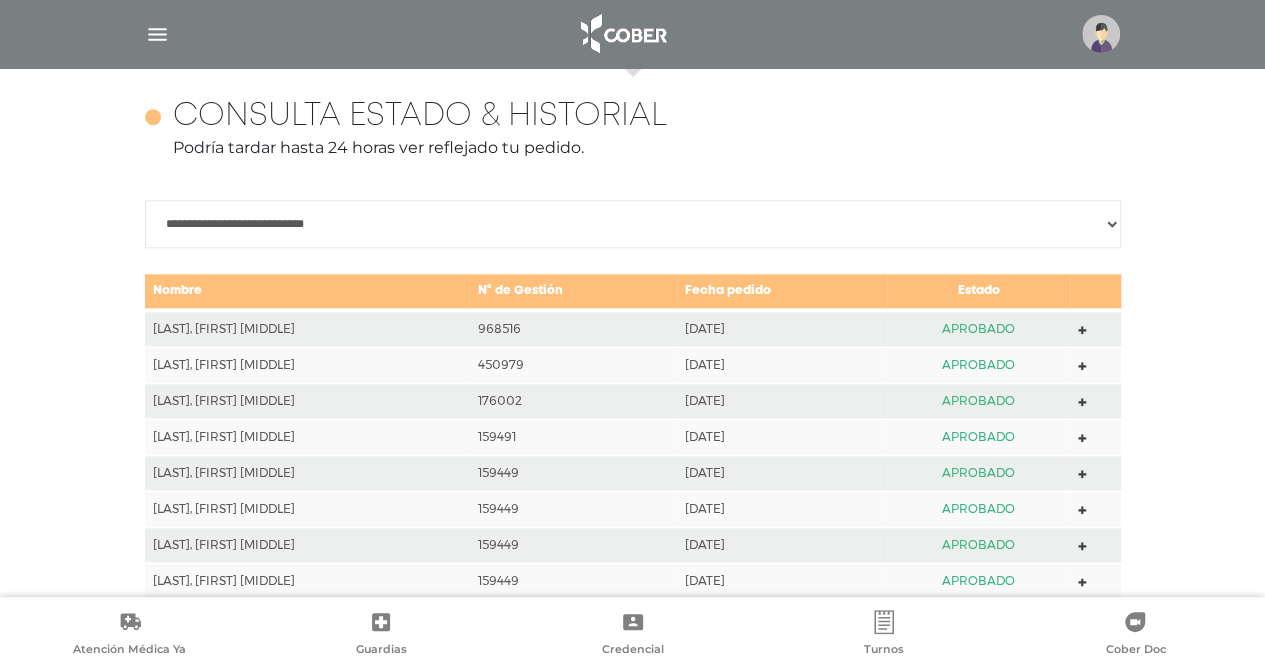 scroll, scrollTop: 888, scrollLeft: 0, axis: vertical 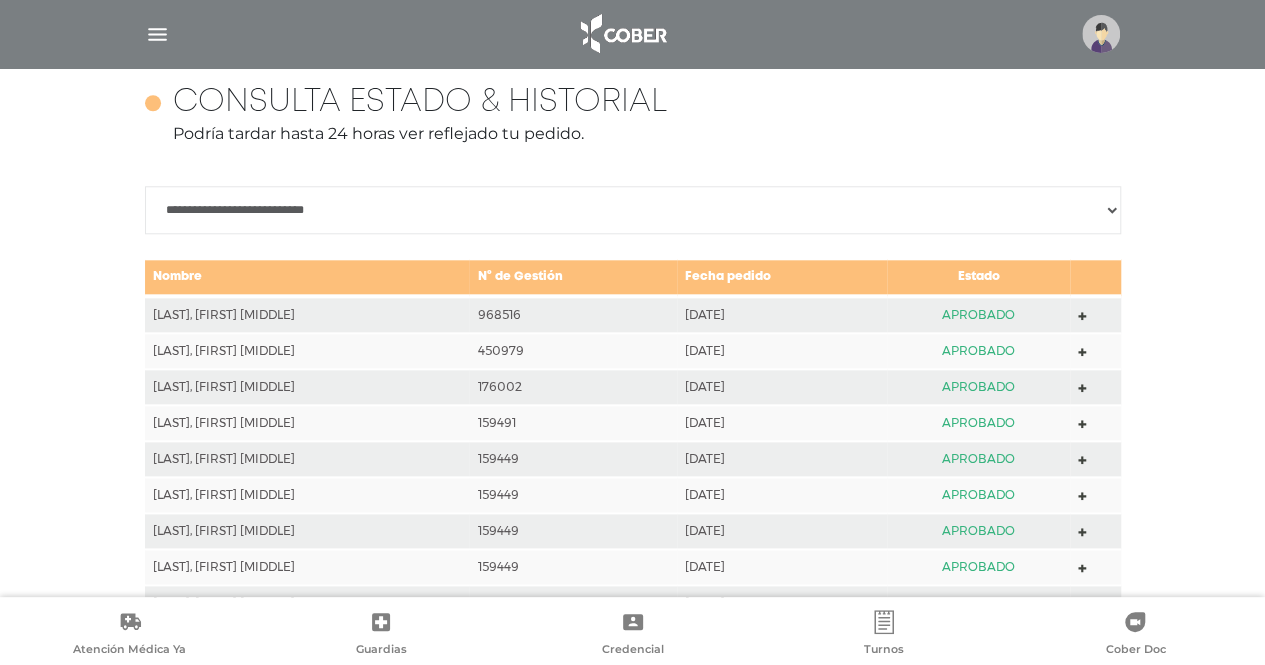 click on "**********" at bounding box center (633, 210) 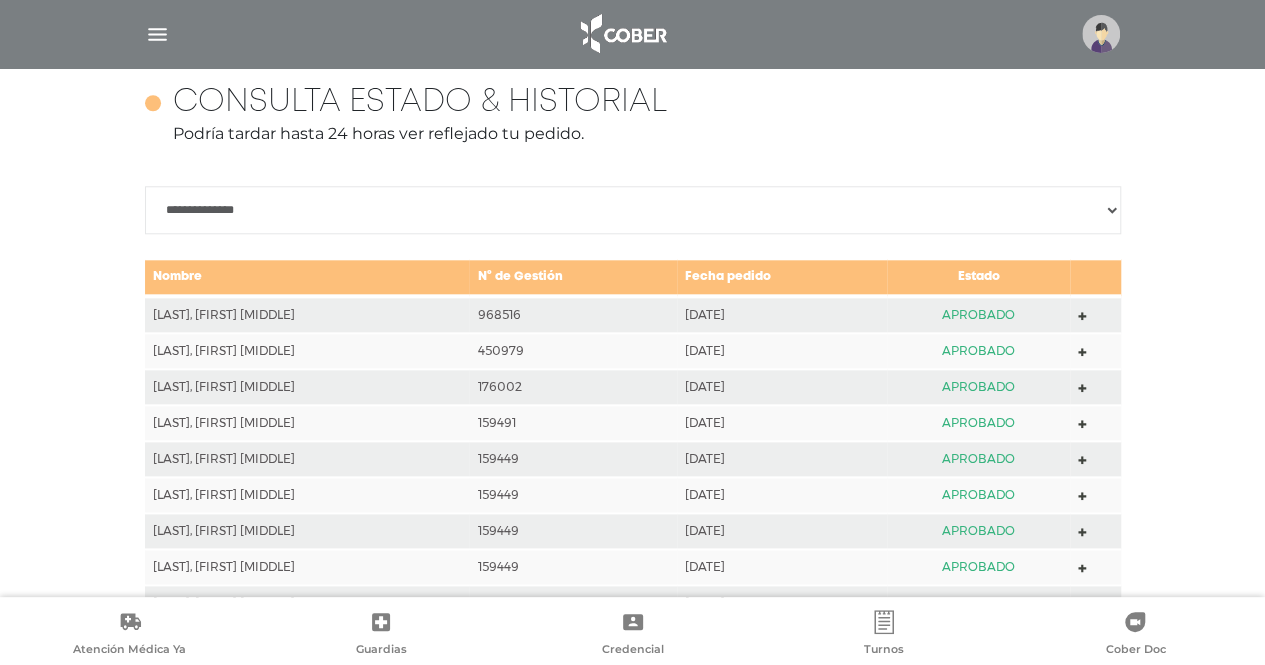 click on "**********" at bounding box center [633, 210] 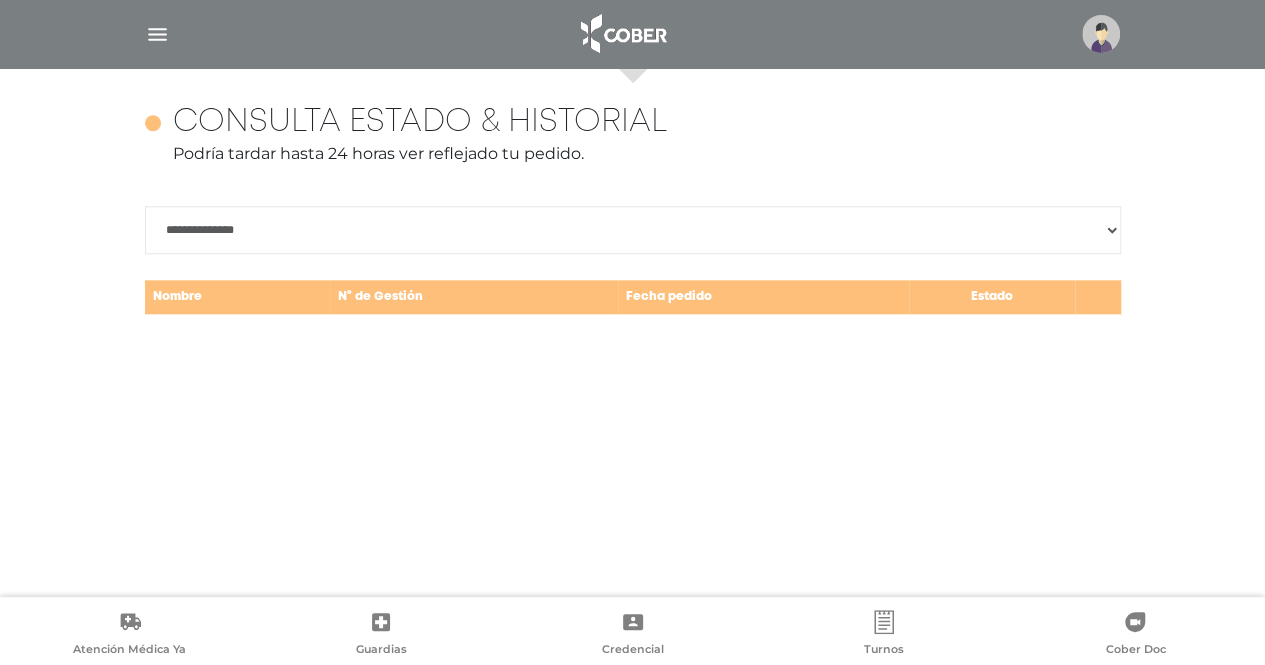 scroll, scrollTop: 868, scrollLeft: 0, axis: vertical 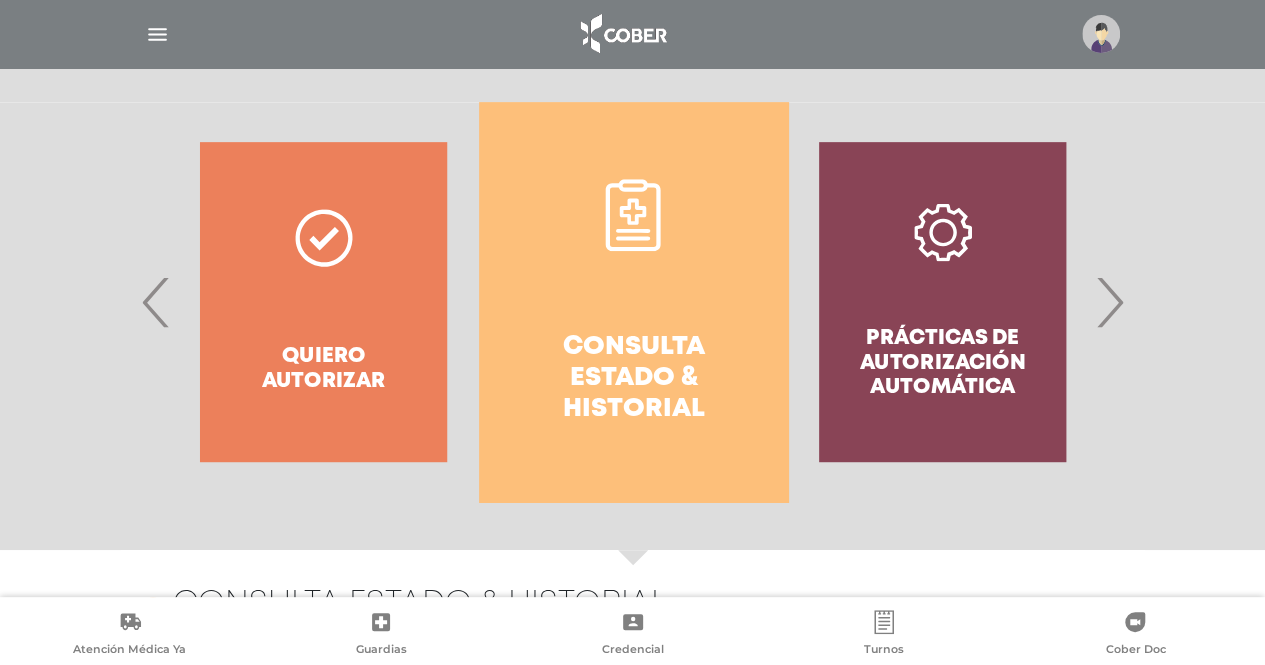 click at bounding box center (157, 34) 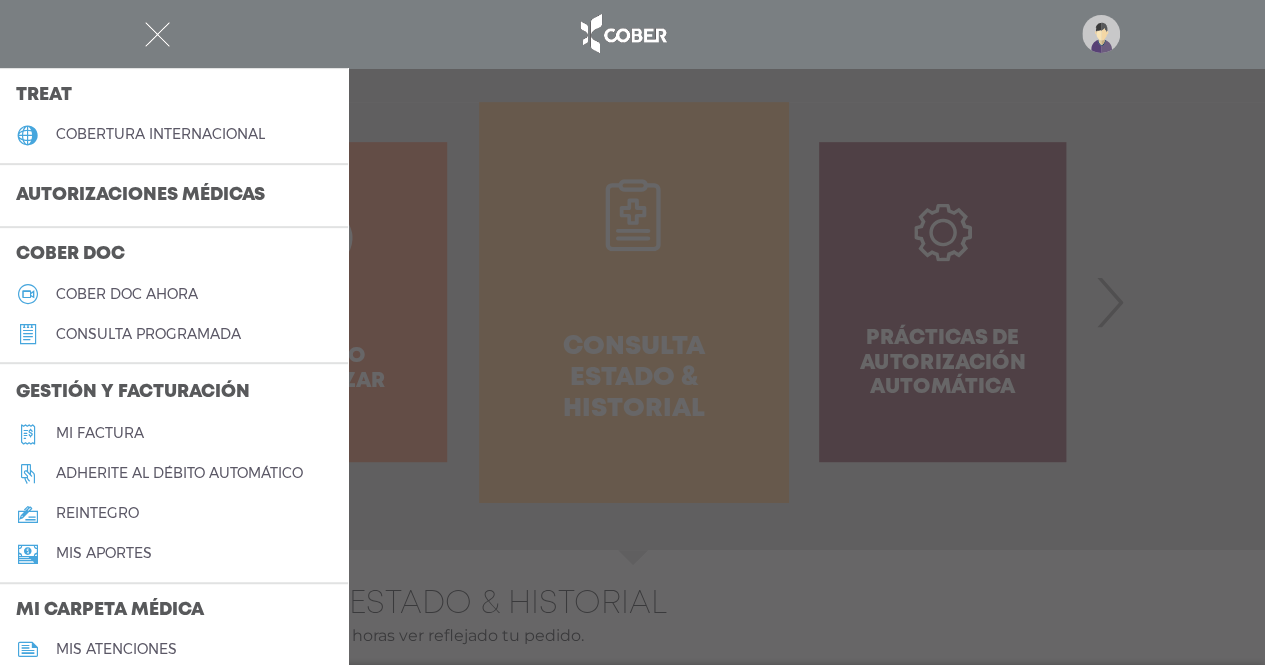 scroll, scrollTop: 538, scrollLeft: 0, axis: vertical 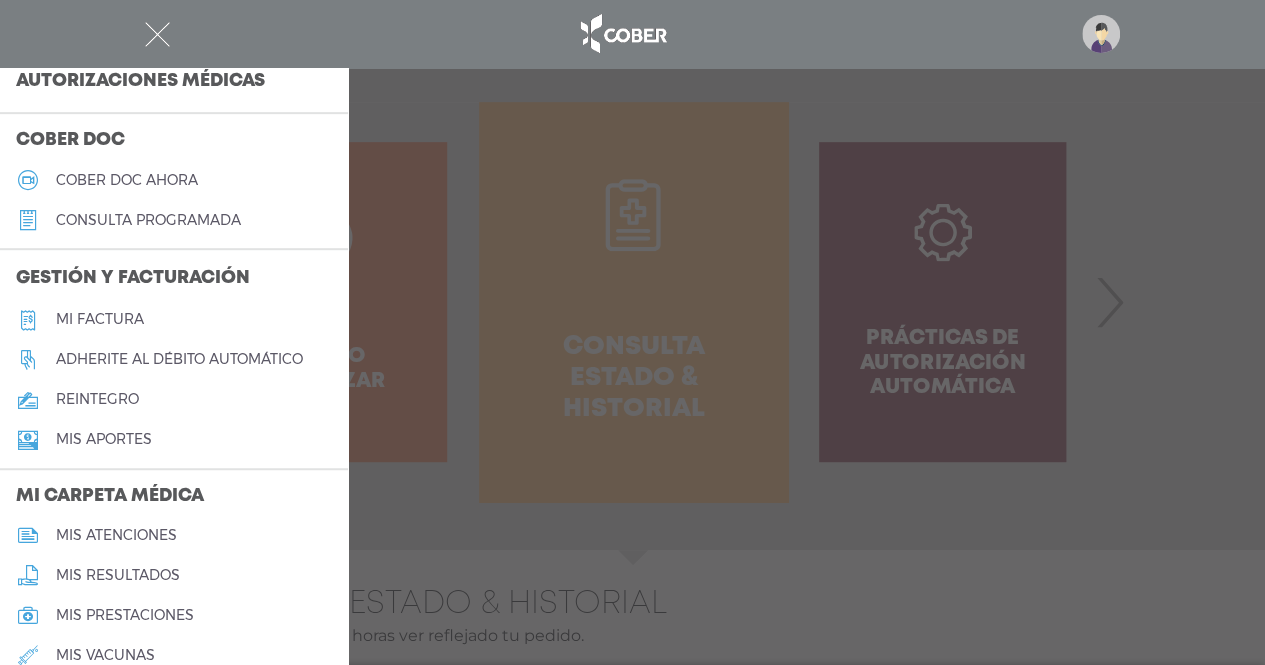 click at bounding box center [632, 332] 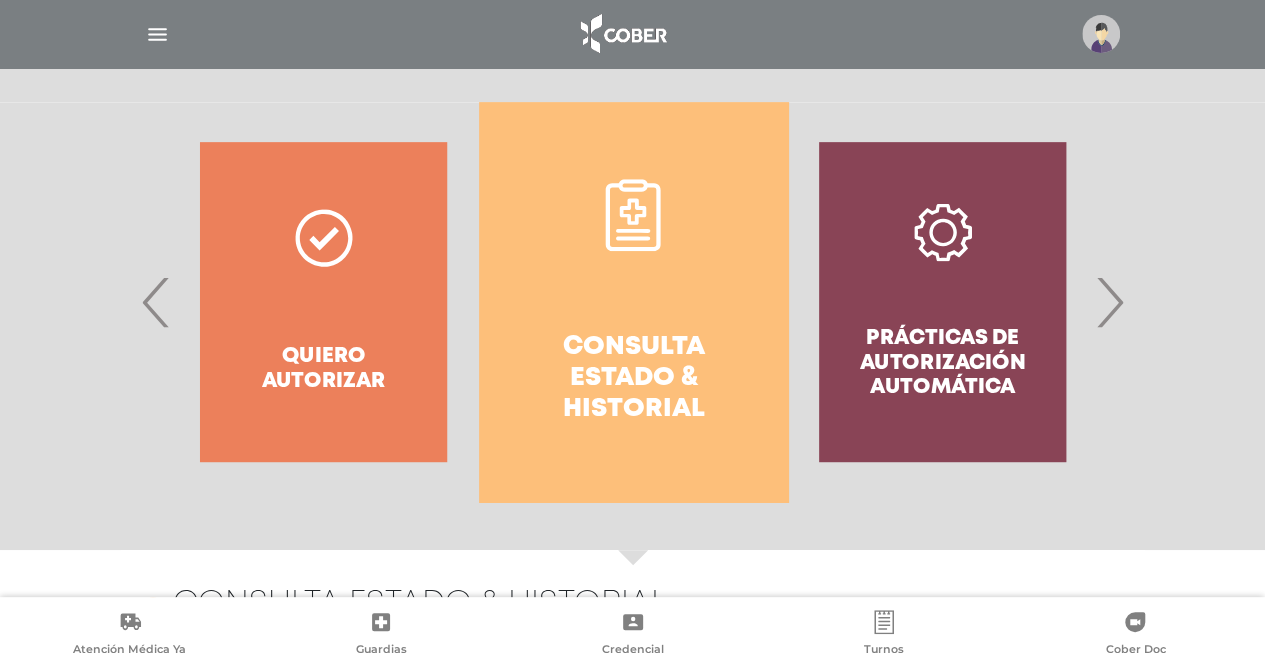 click at bounding box center [1101, 34] 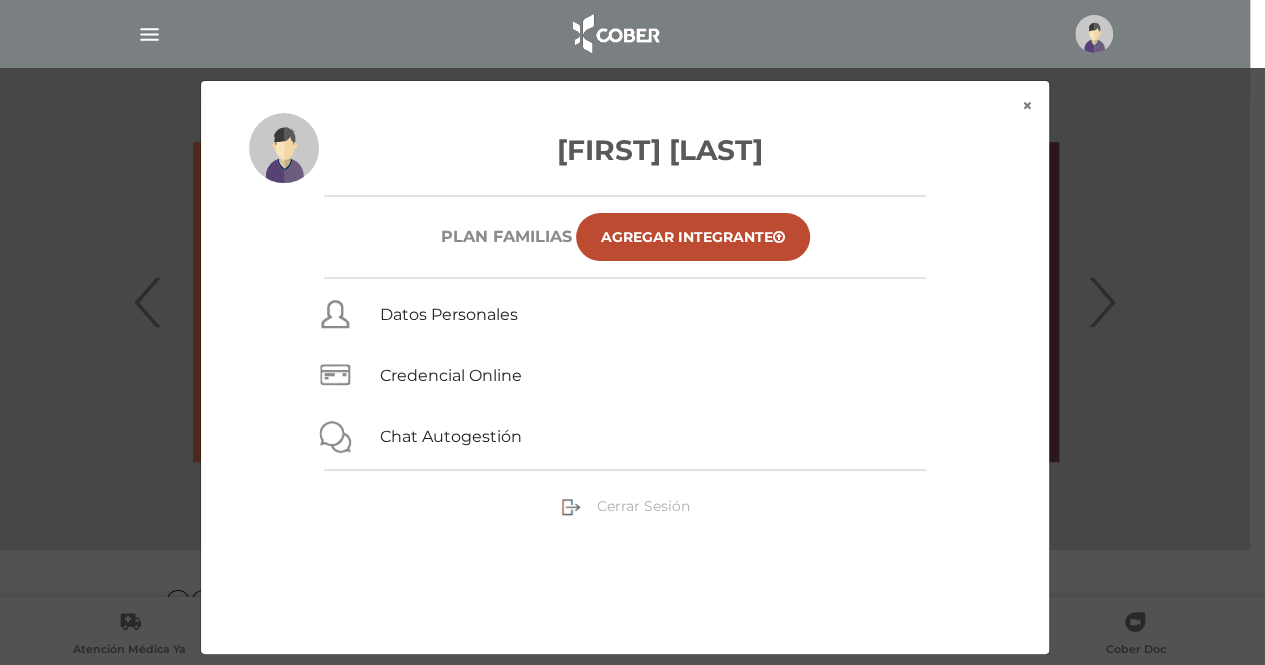 click on "Cerrar Sesión" at bounding box center [643, 506] 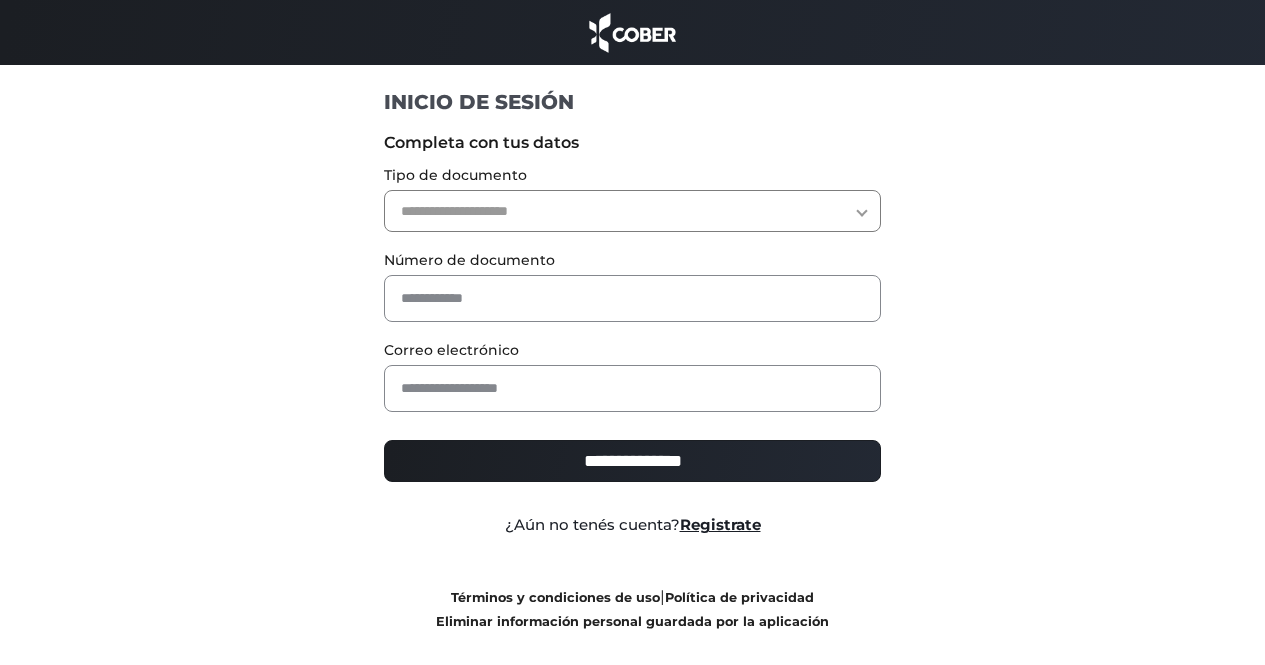 scroll, scrollTop: 0, scrollLeft: 0, axis: both 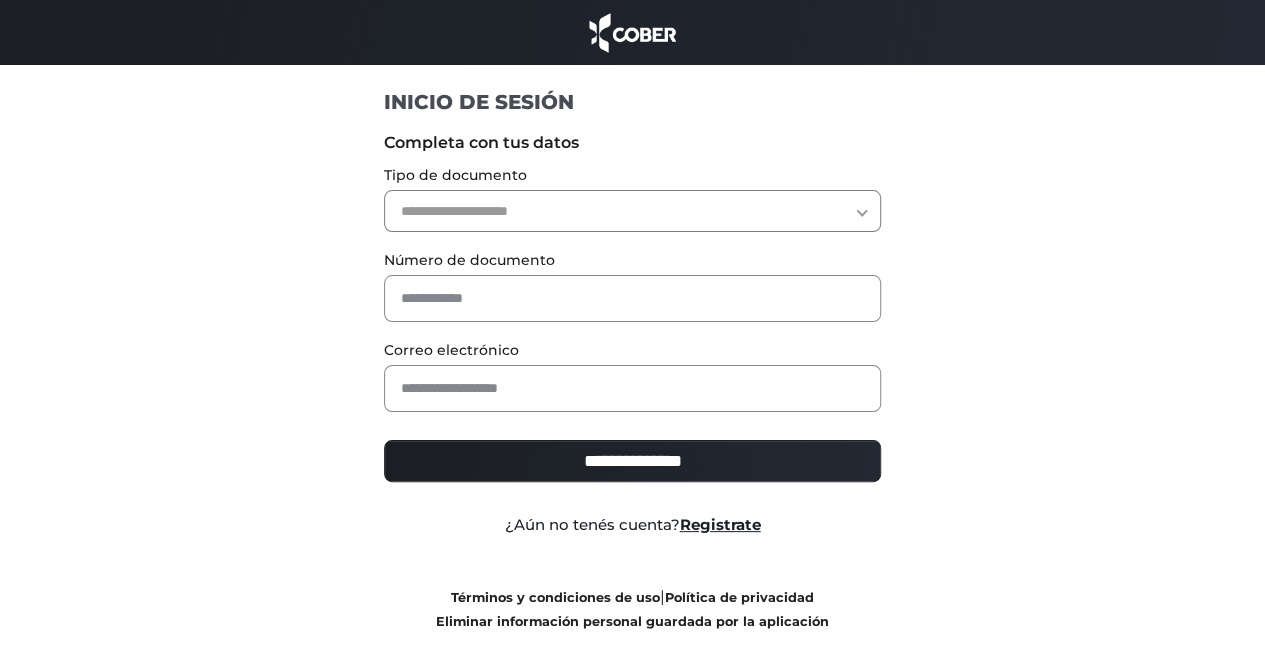 click on "**********" at bounding box center (632, 211) 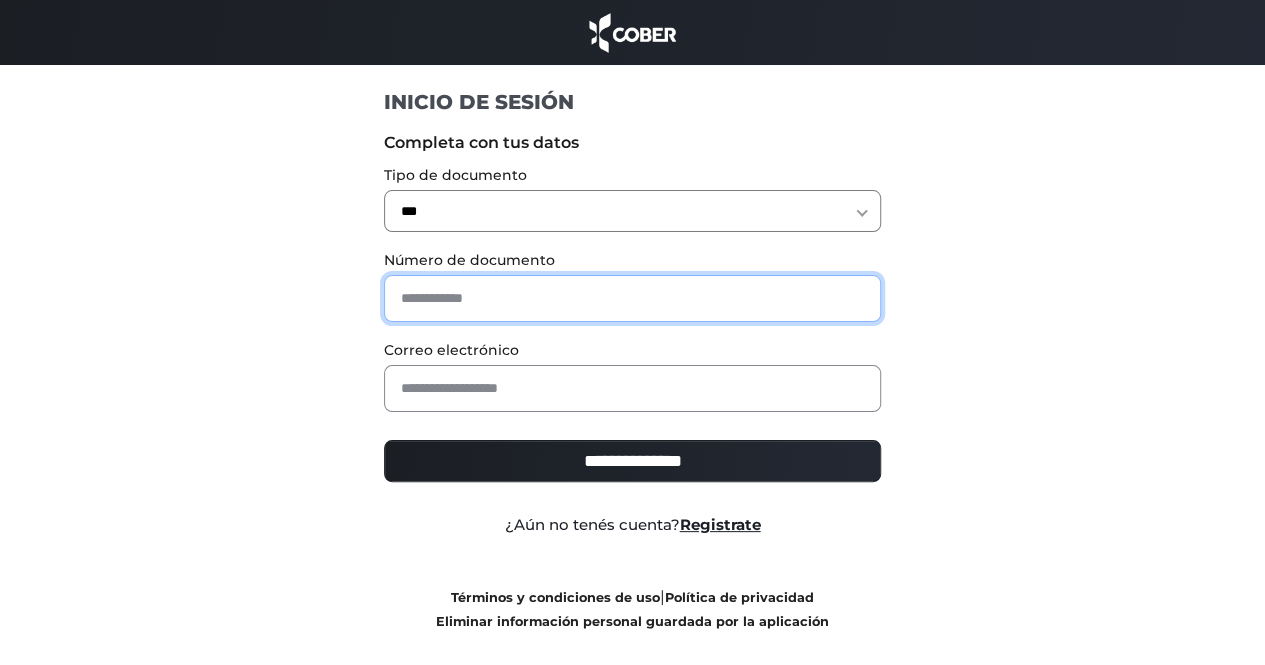 click at bounding box center (632, 298) 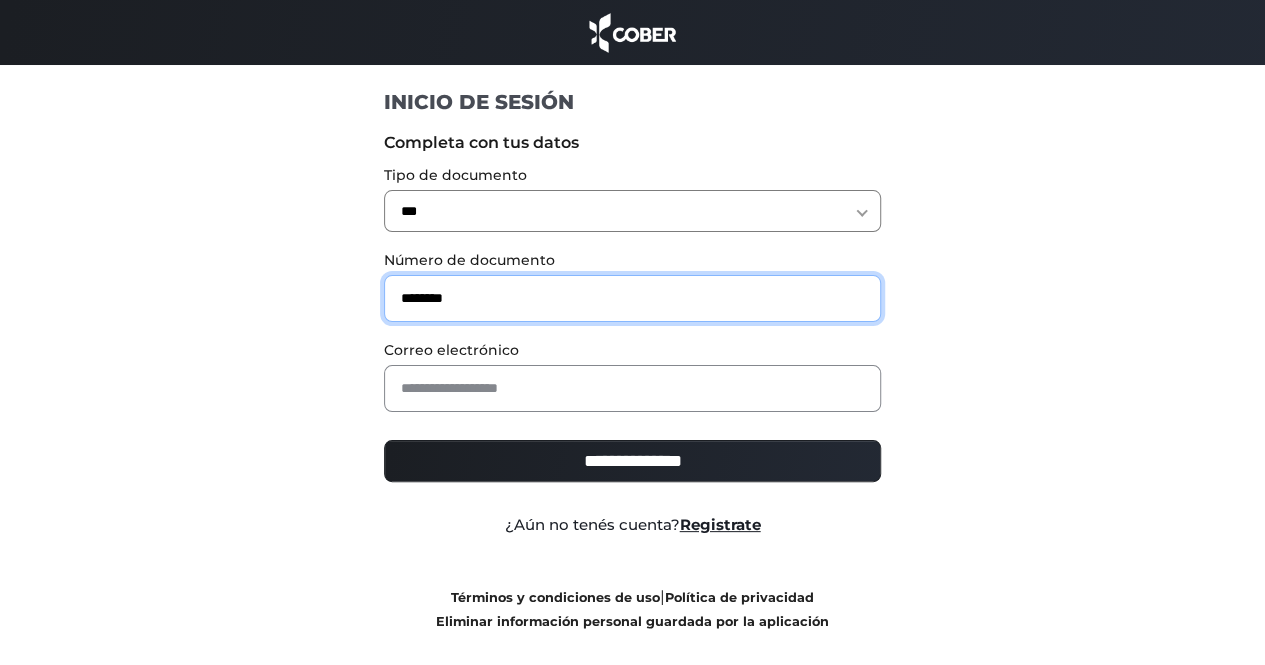 type on "********" 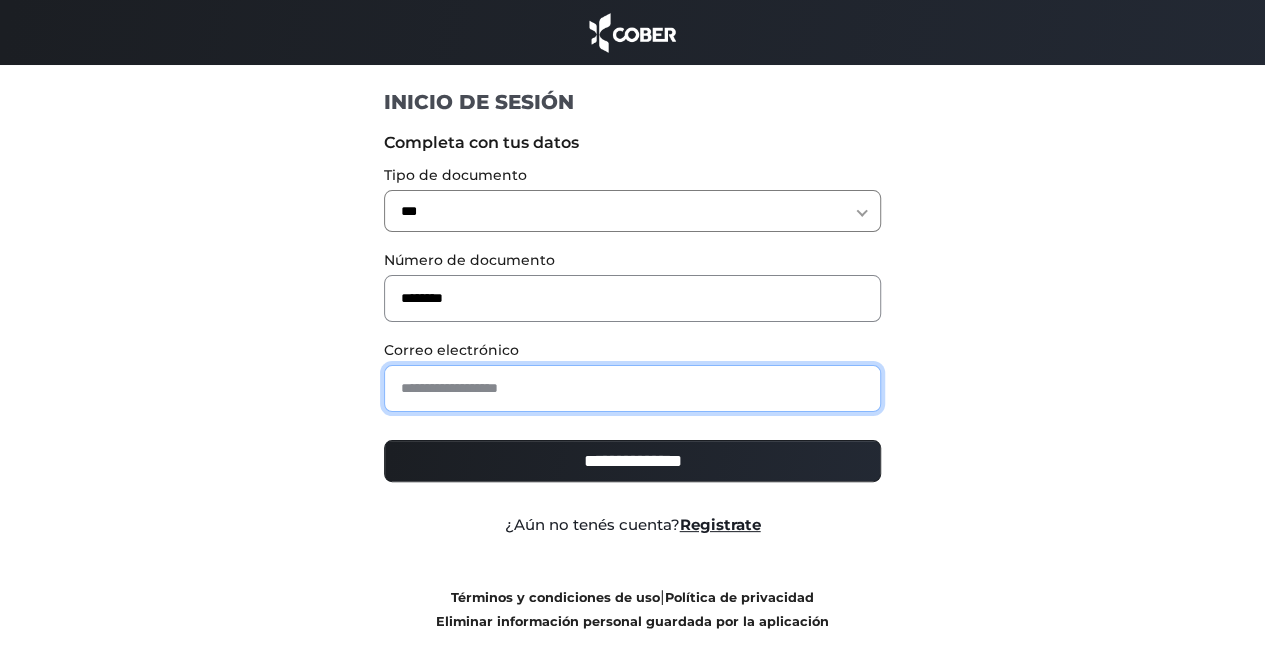 click at bounding box center (632, 388) 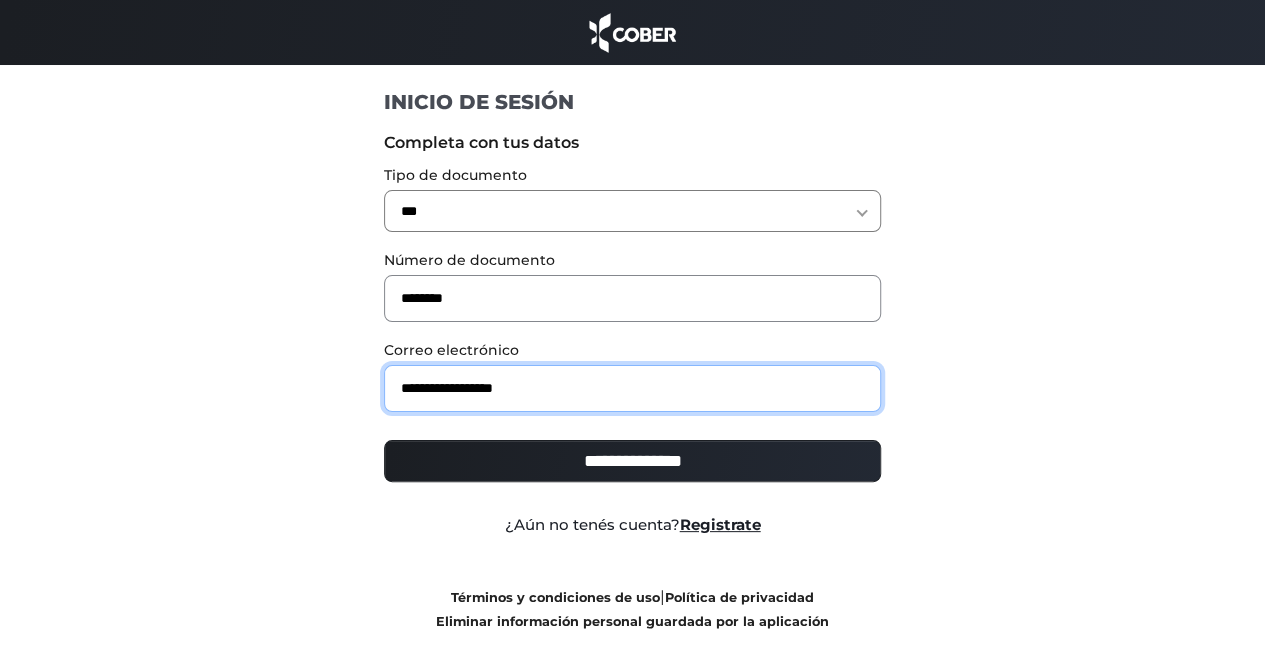 type on "**********" 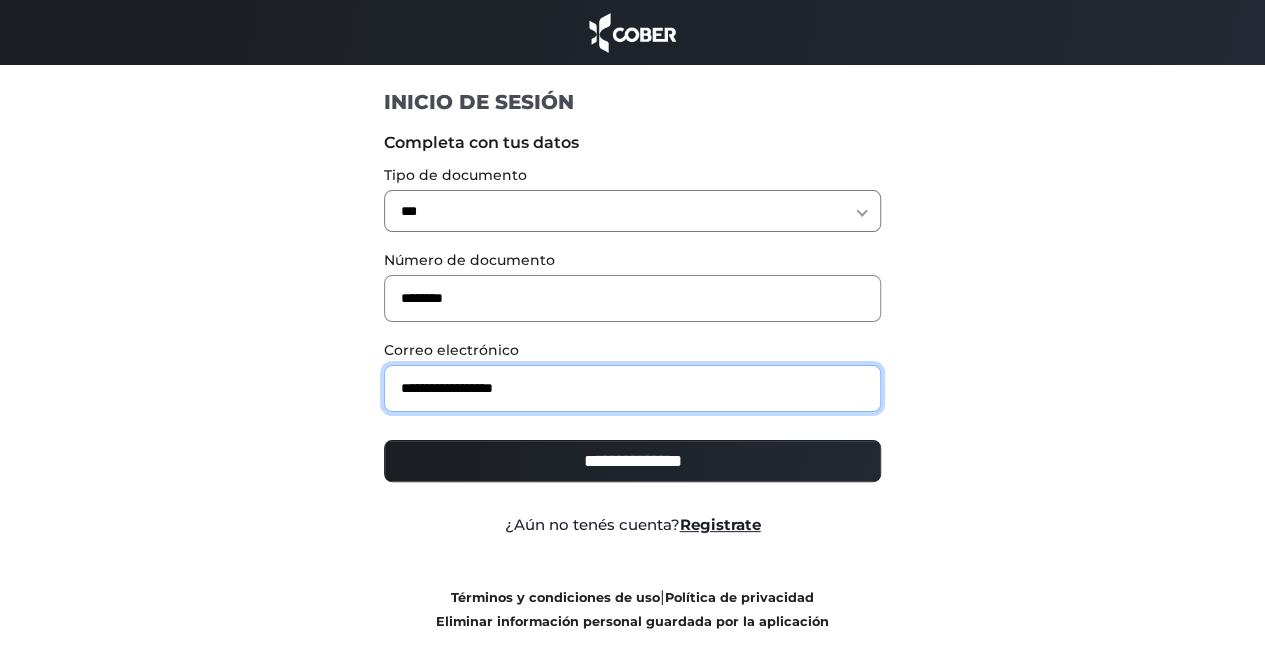 click on "**********" at bounding box center [632, 461] 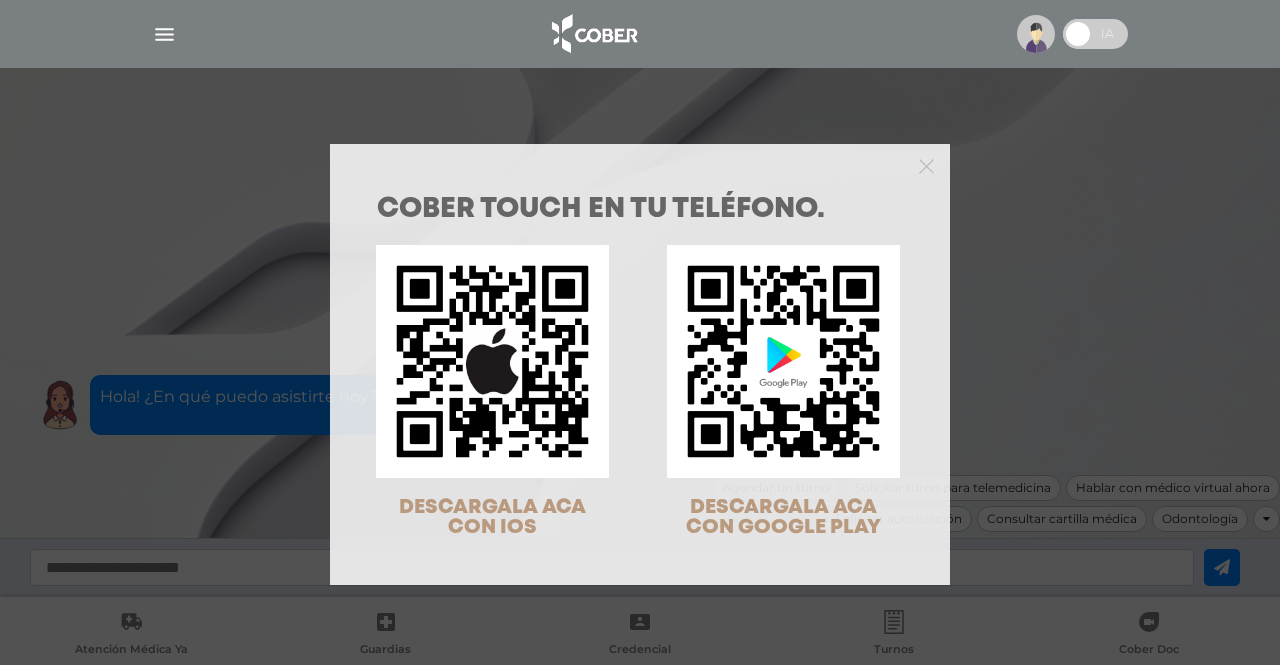scroll, scrollTop: 0, scrollLeft: 0, axis: both 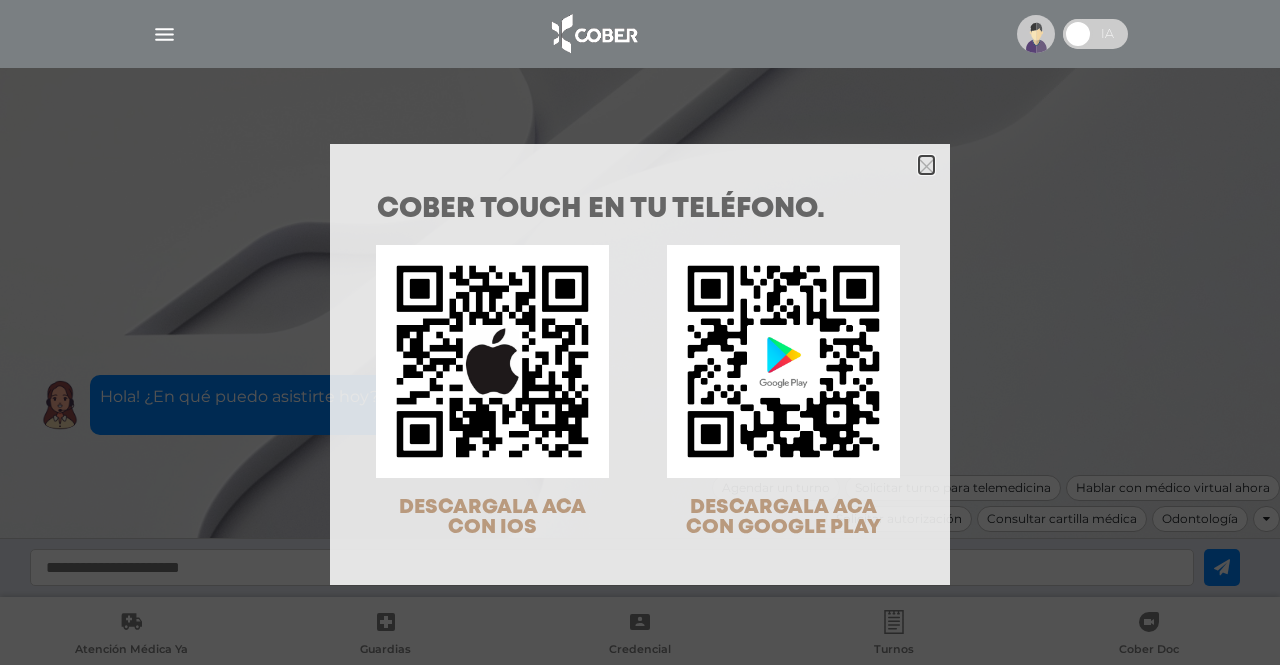 click at bounding box center (926, 166) 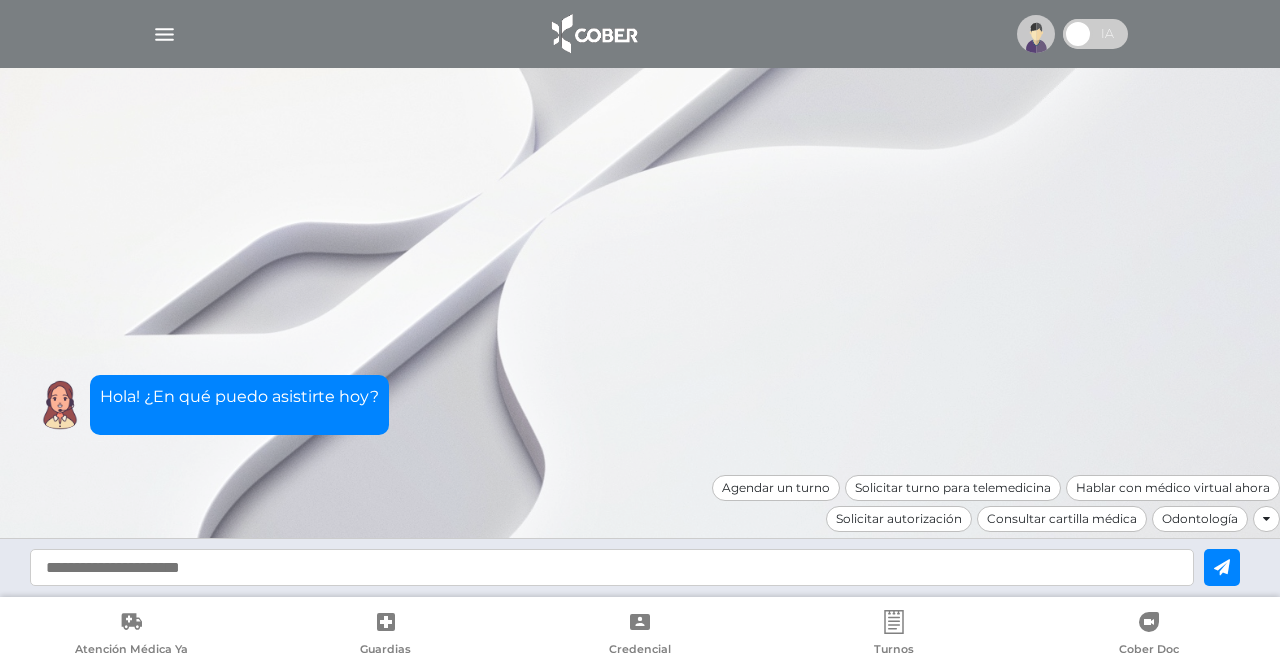 click at bounding box center (640, 34) 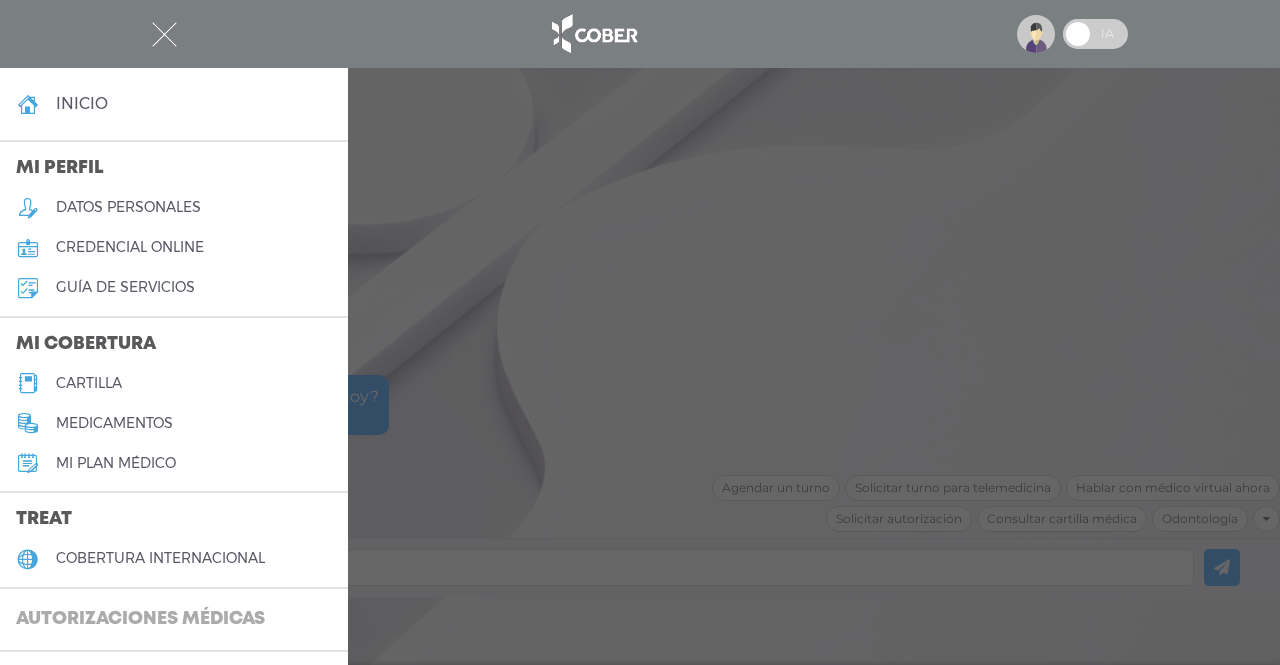 click on "Autorizaciones médicas" at bounding box center (140, 620) 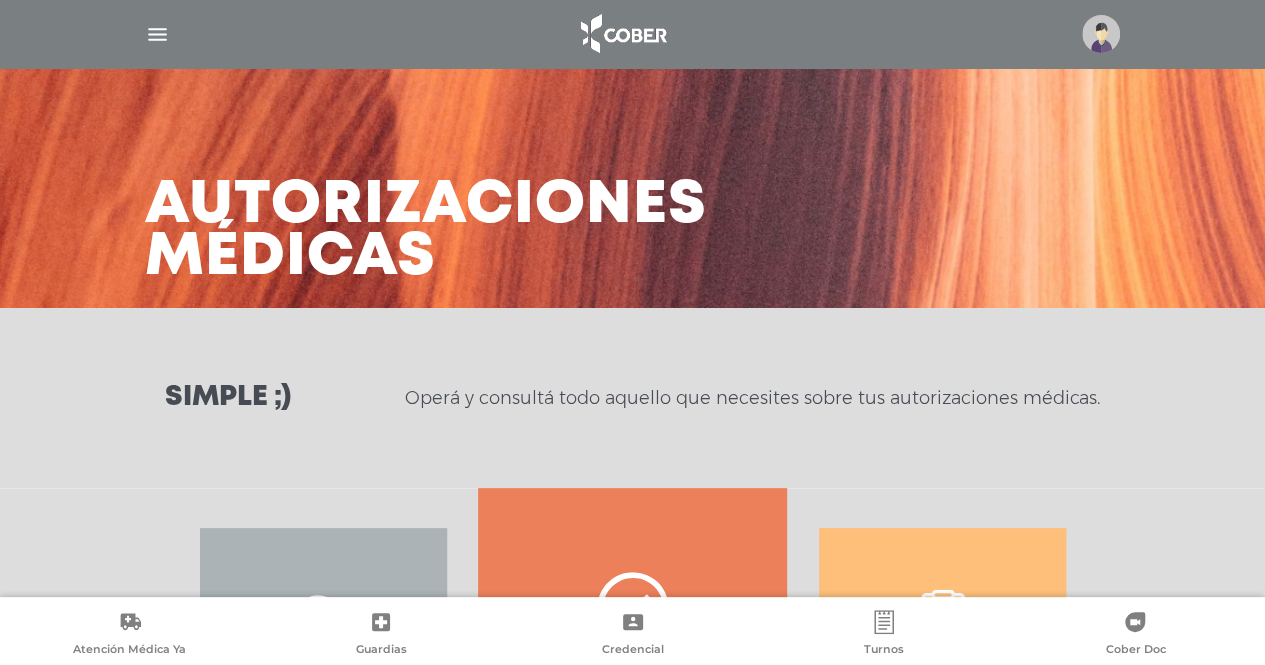 scroll, scrollTop: 338, scrollLeft: 0, axis: vertical 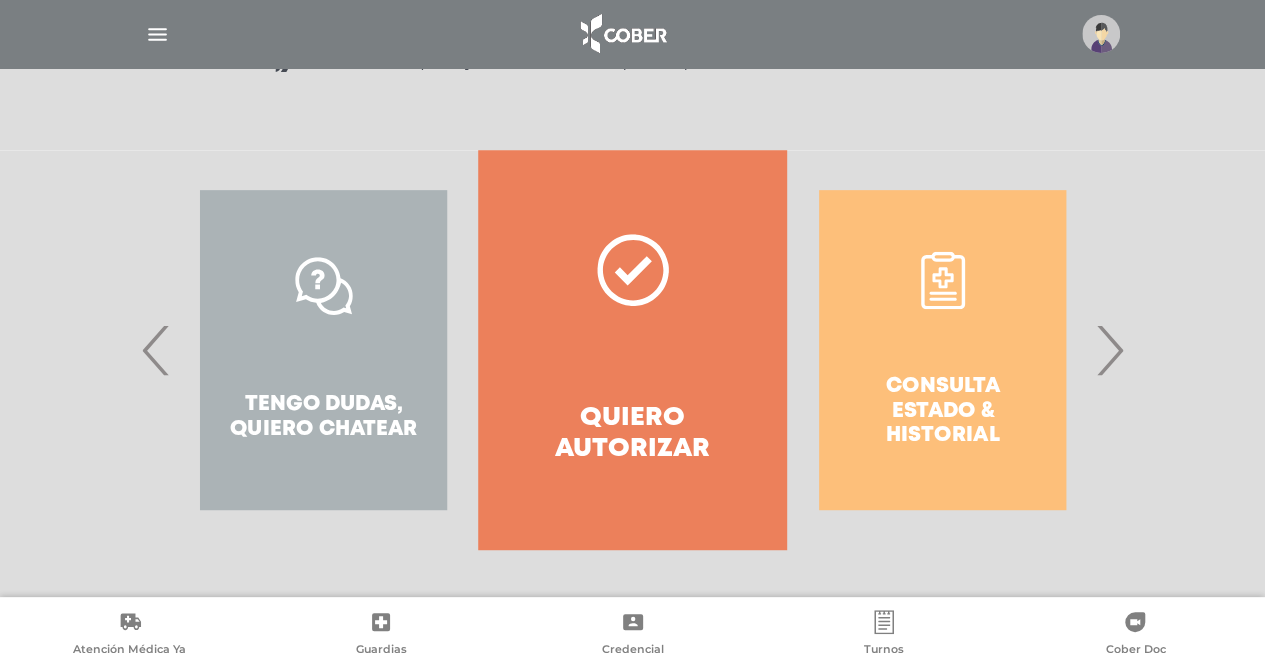 click on "Consulta estado & historial" at bounding box center [942, 350] 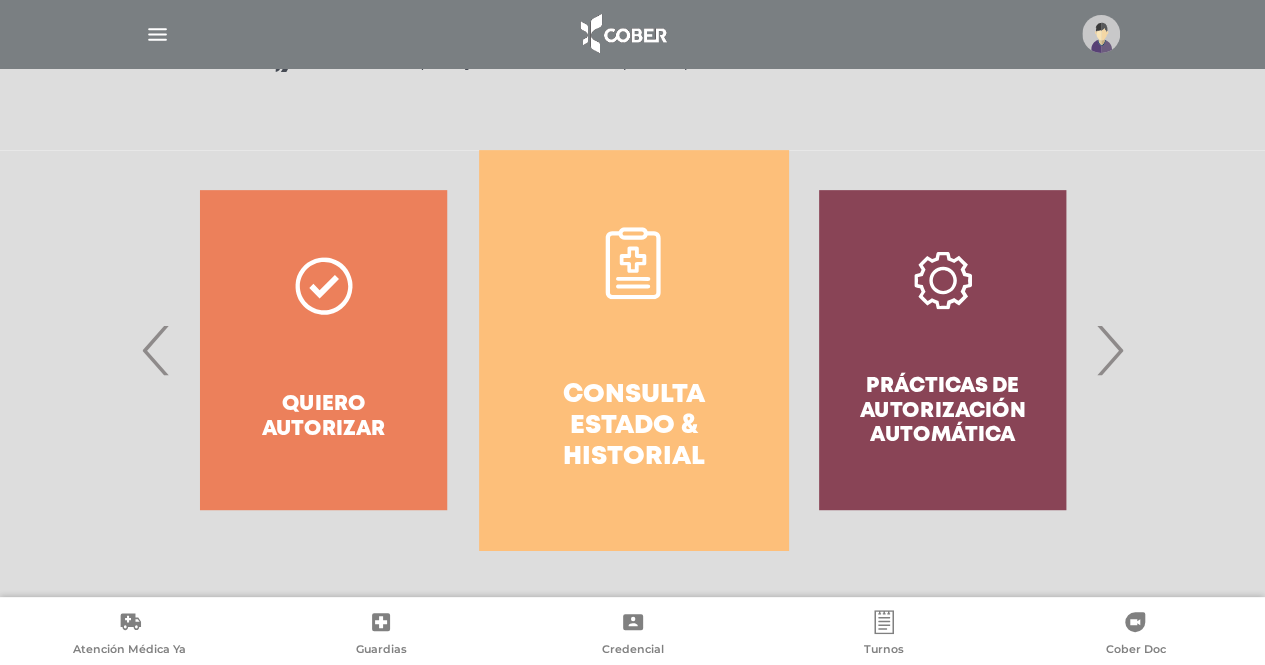 click on "Consulta estado & historial" at bounding box center (633, 350) 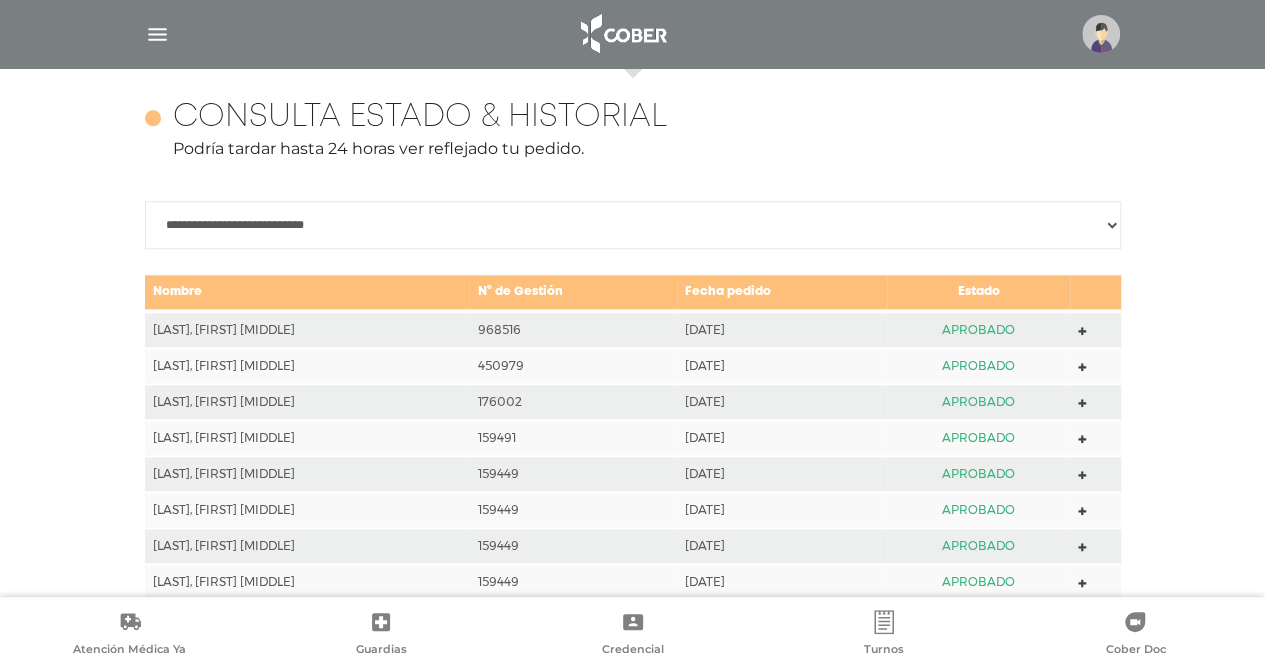 scroll, scrollTop: 888, scrollLeft: 0, axis: vertical 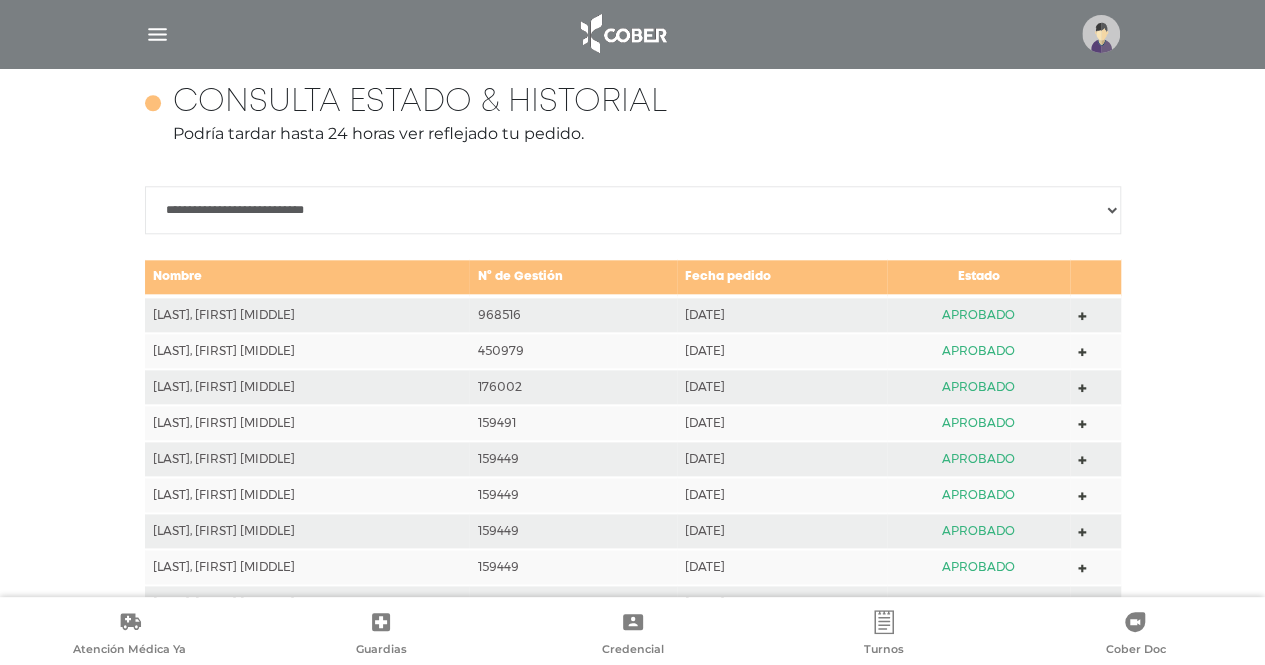 click on "**********" at bounding box center [633, 210] 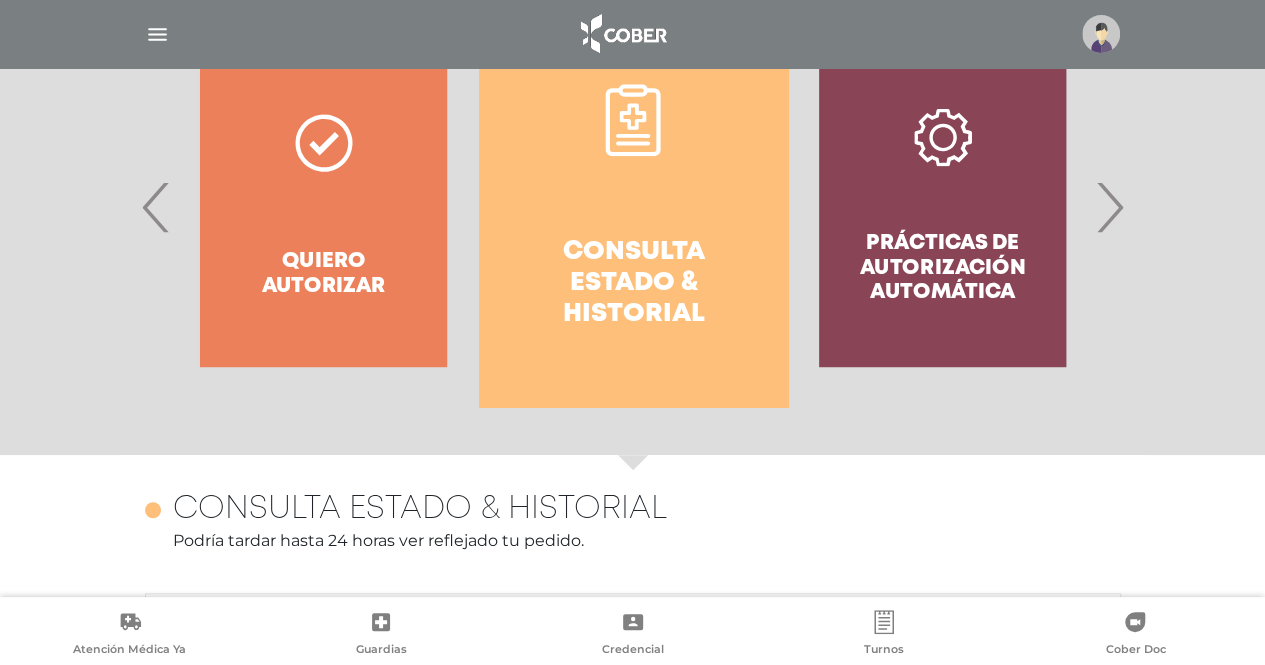 scroll, scrollTop: 477, scrollLeft: 0, axis: vertical 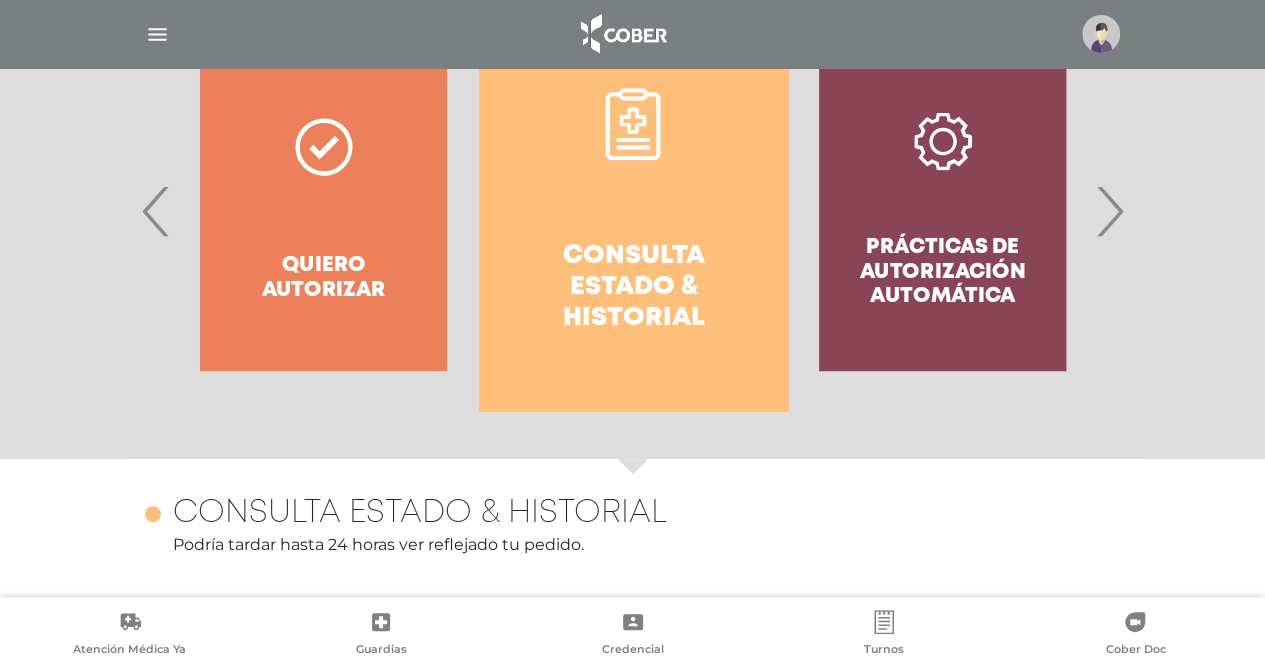 click at bounding box center (1101, 34) 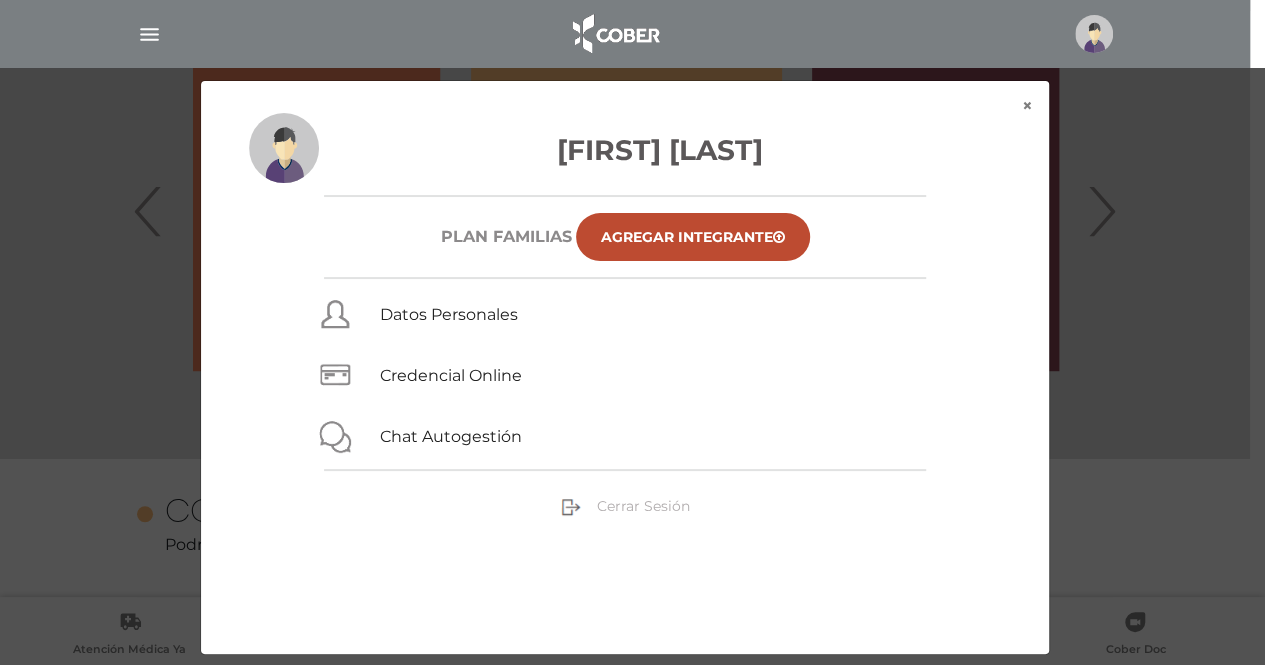 click on "Cerrar Sesión" at bounding box center (643, 506) 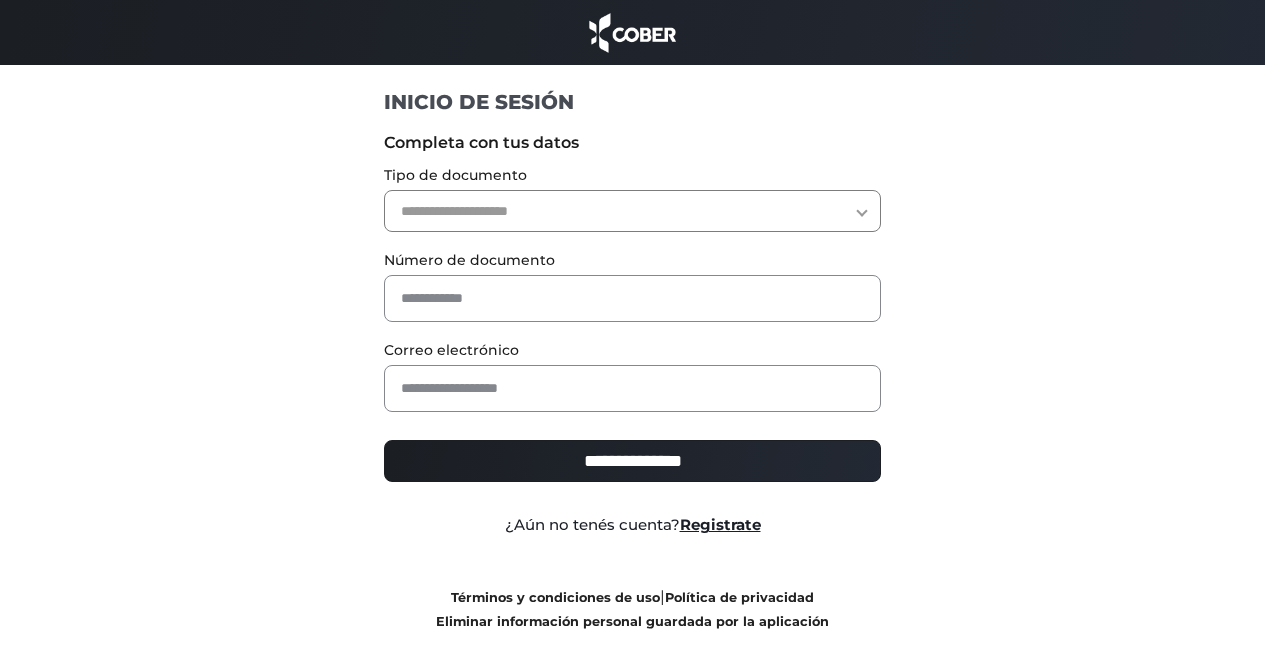 scroll, scrollTop: 0, scrollLeft: 0, axis: both 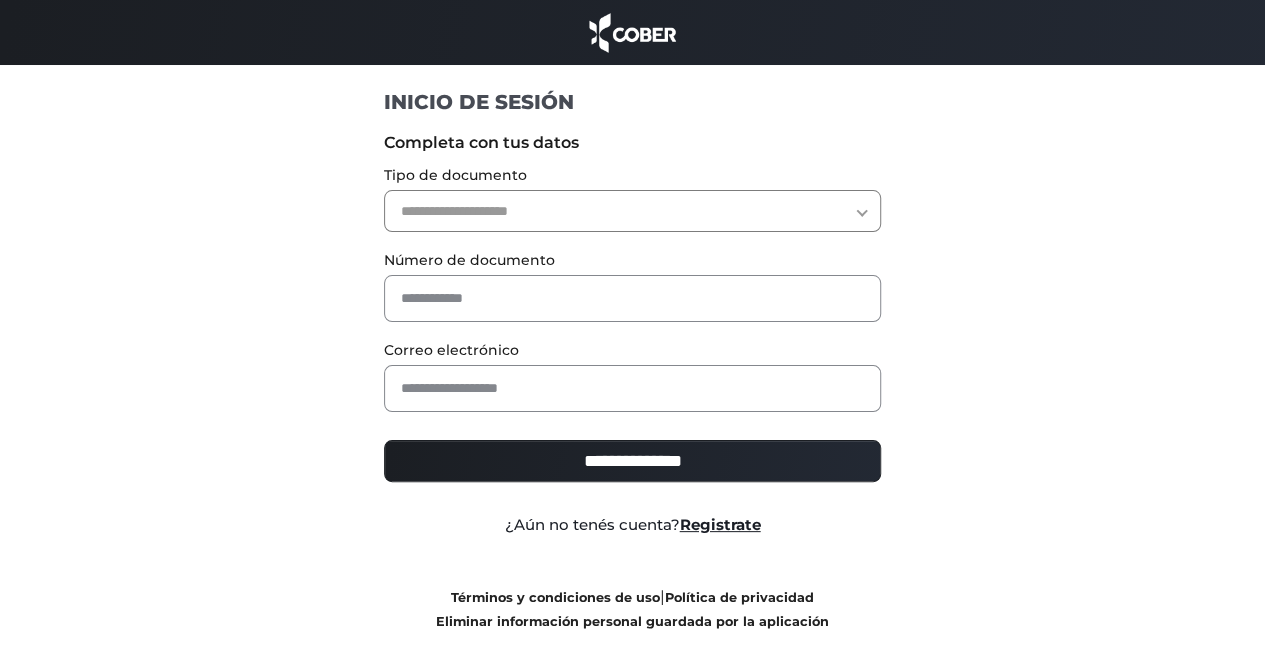 click on "**********" at bounding box center [632, 211] 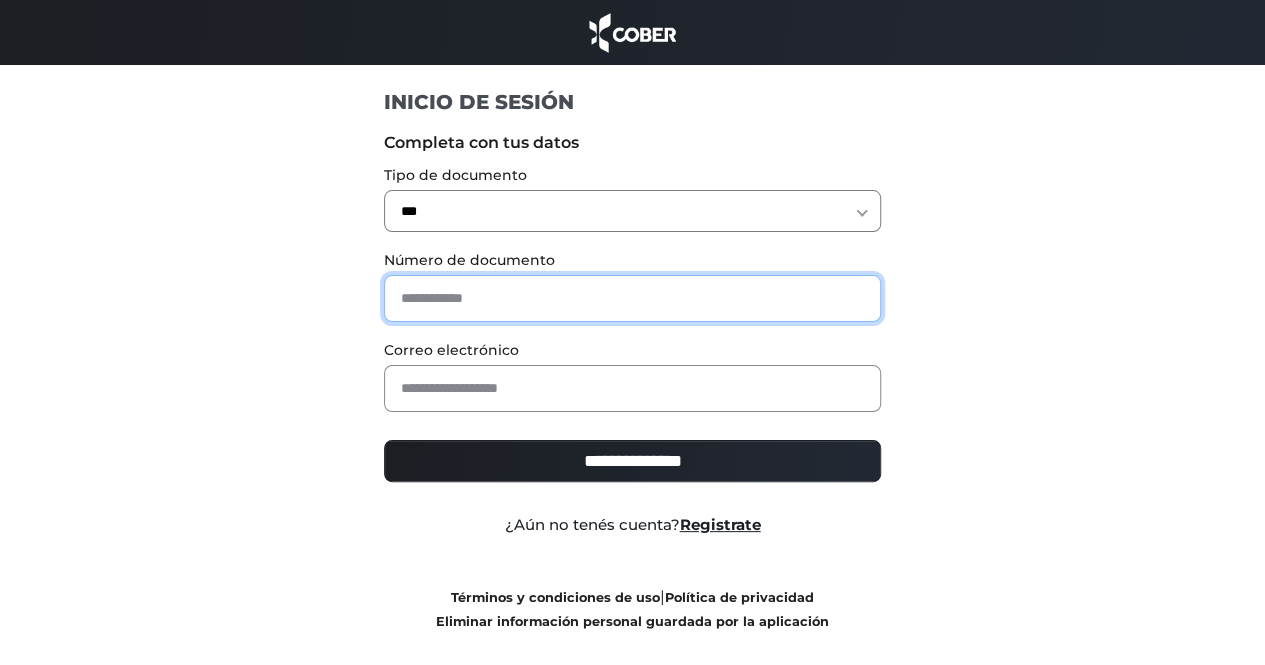 click at bounding box center [632, 298] 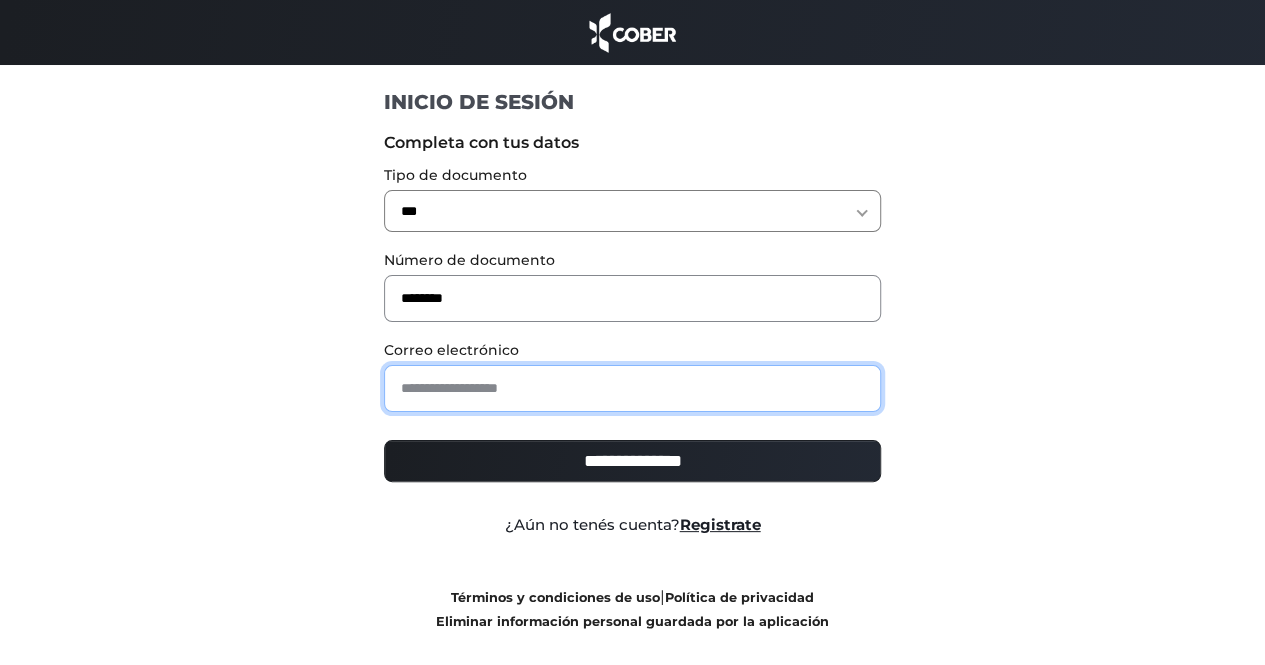 click at bounding box center [632, 388] 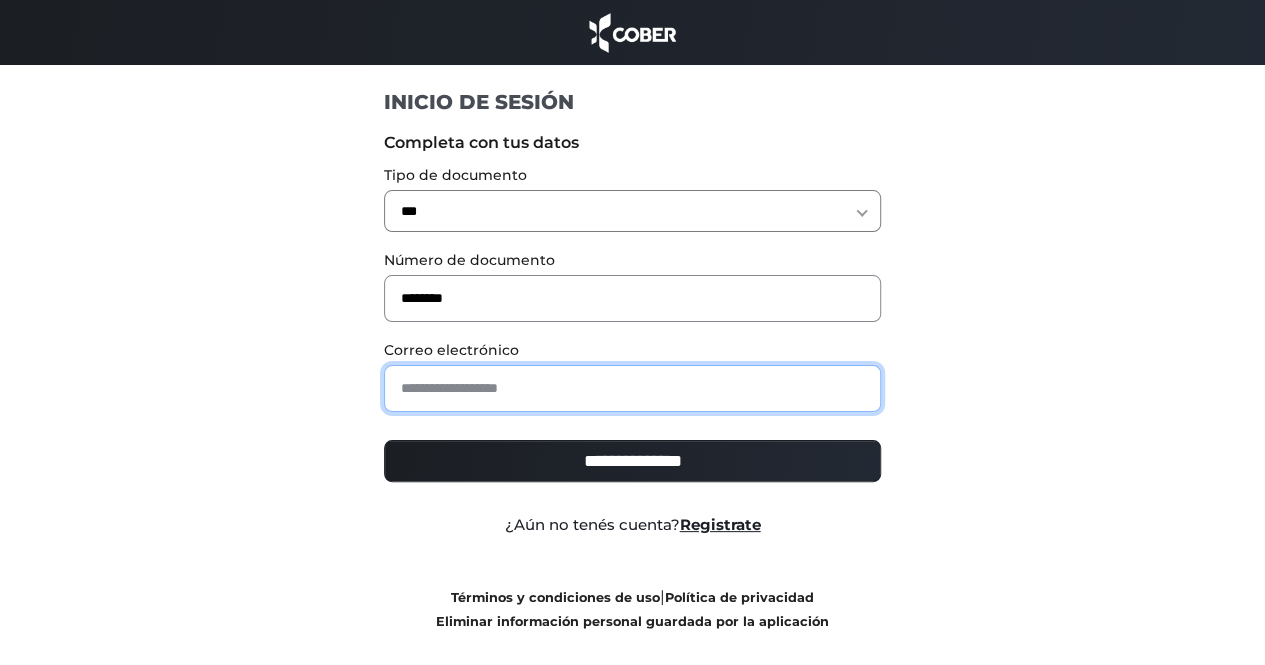 type on "**********" 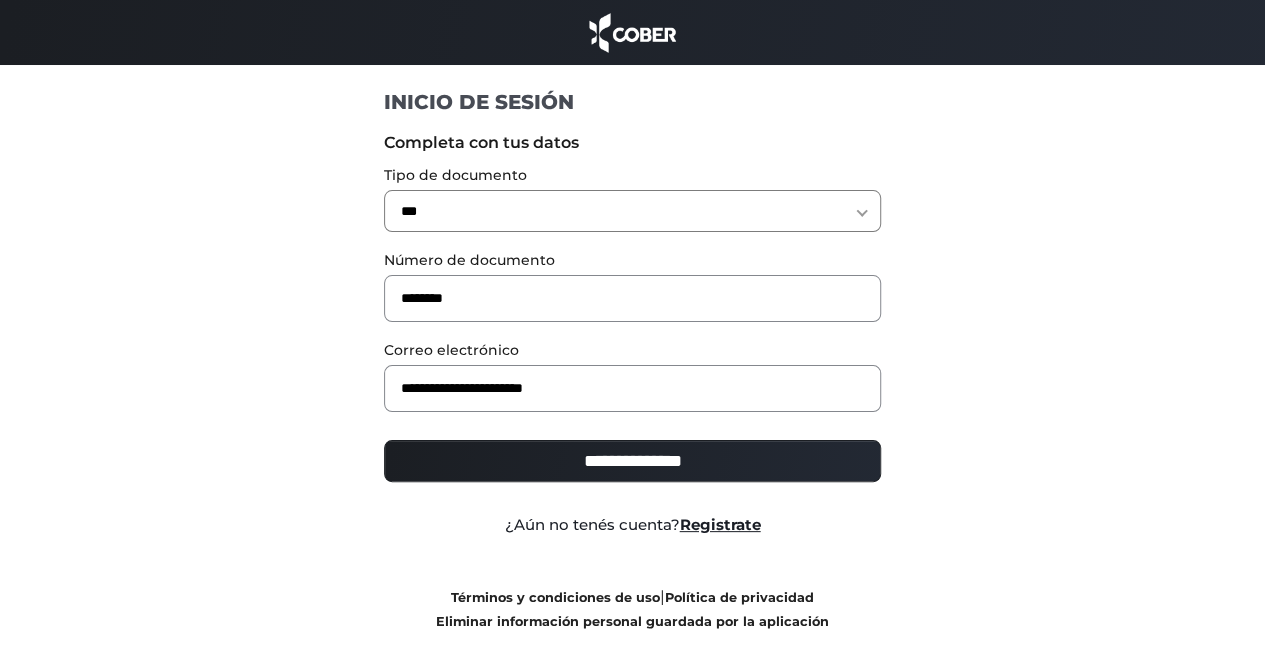 click on "**********" at bounding box center (632, 461) 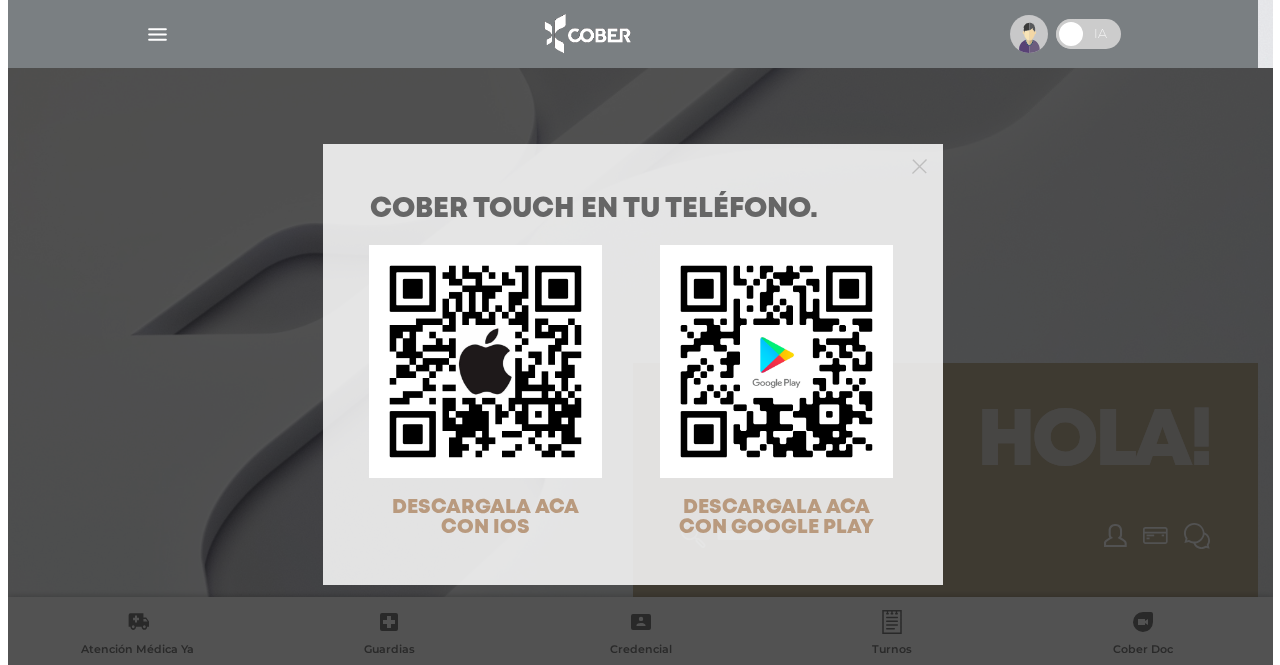 scroll, scrollTop: 0, scrollLeft: 0, axis: both 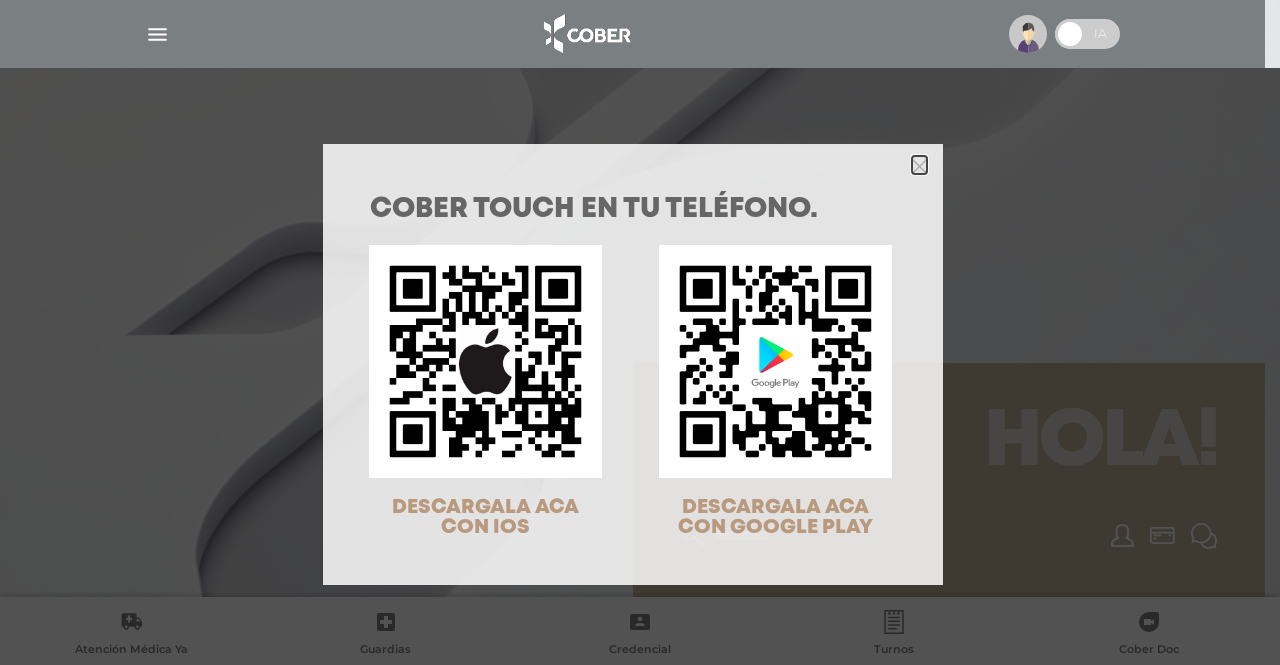 click at bounding box center [919, 166] 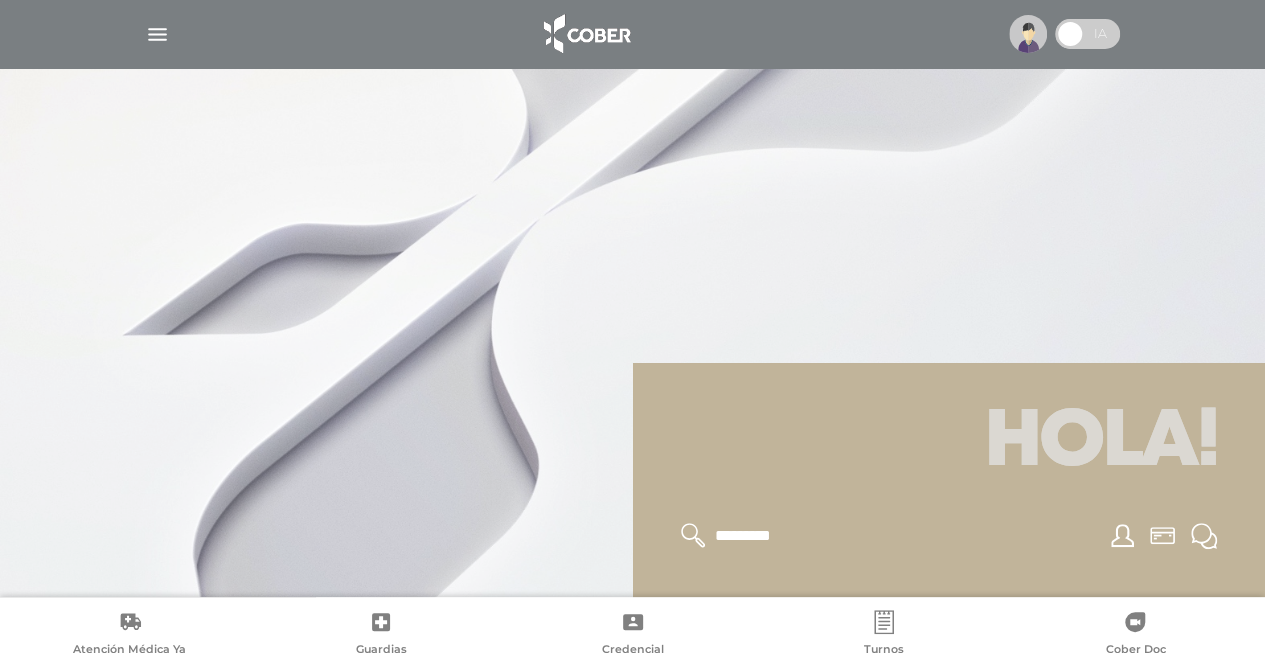 click at bounding box center (157, 34) 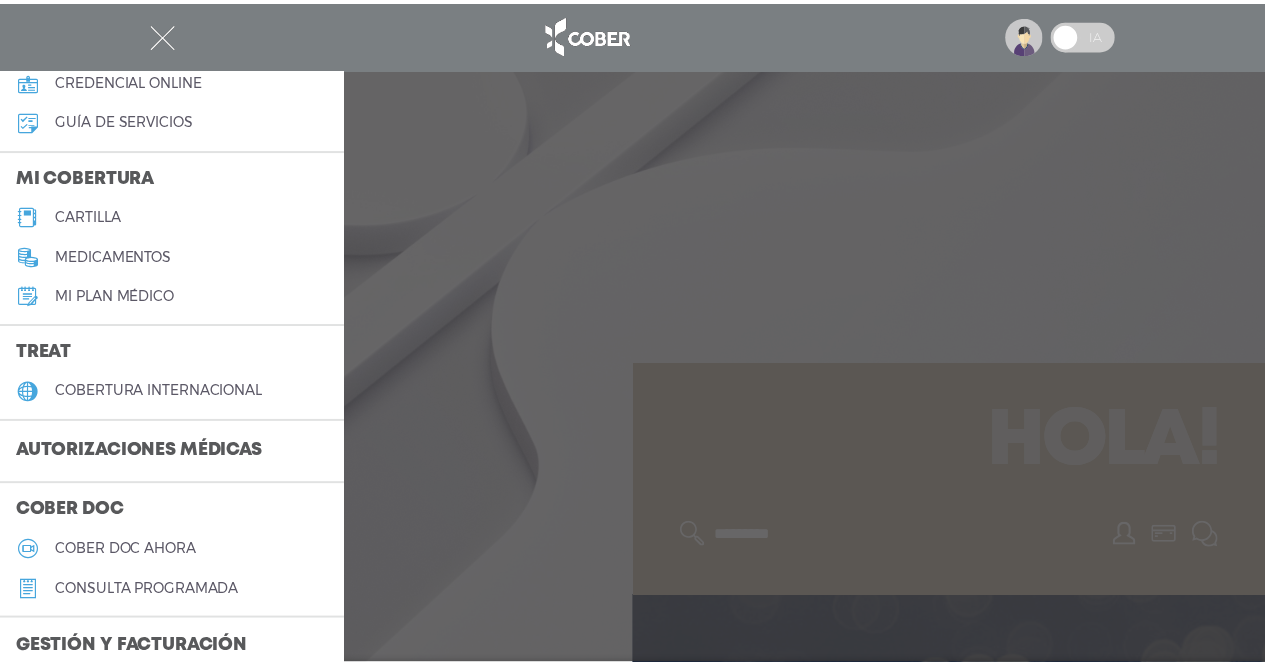scroll, scrollTop: 170, scrollLeft: 0, axis: vertical 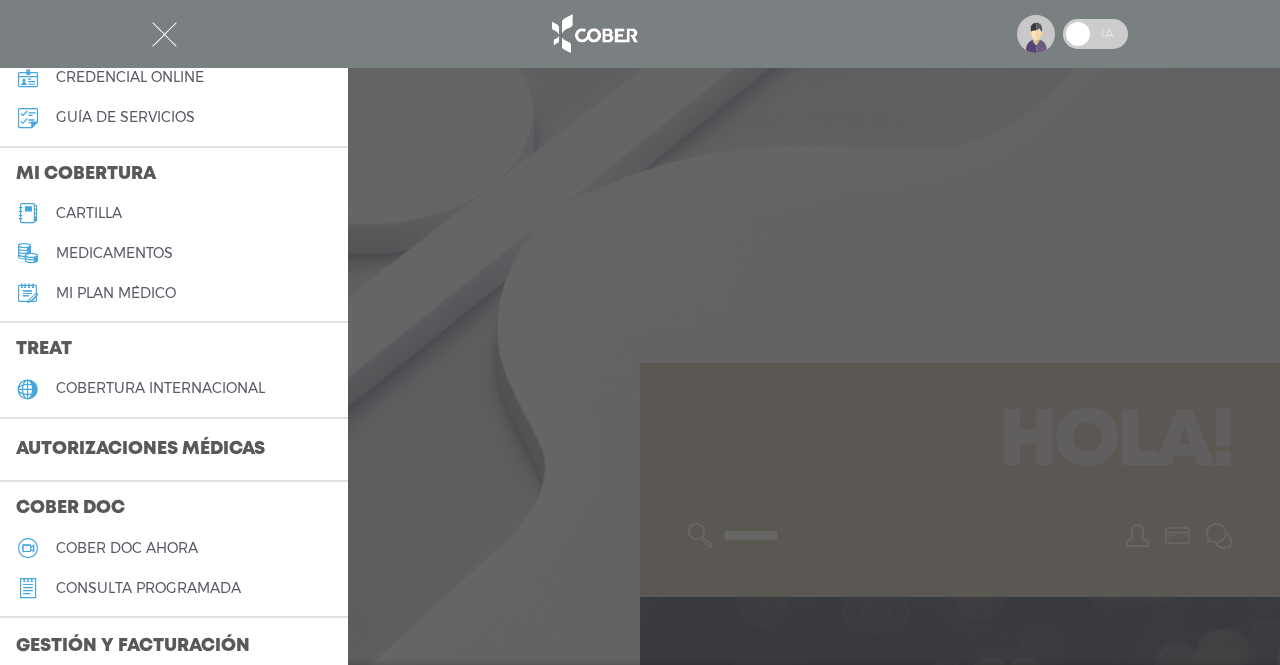 click on "Autorizaciones médicas" at bounding box center [140, 450] 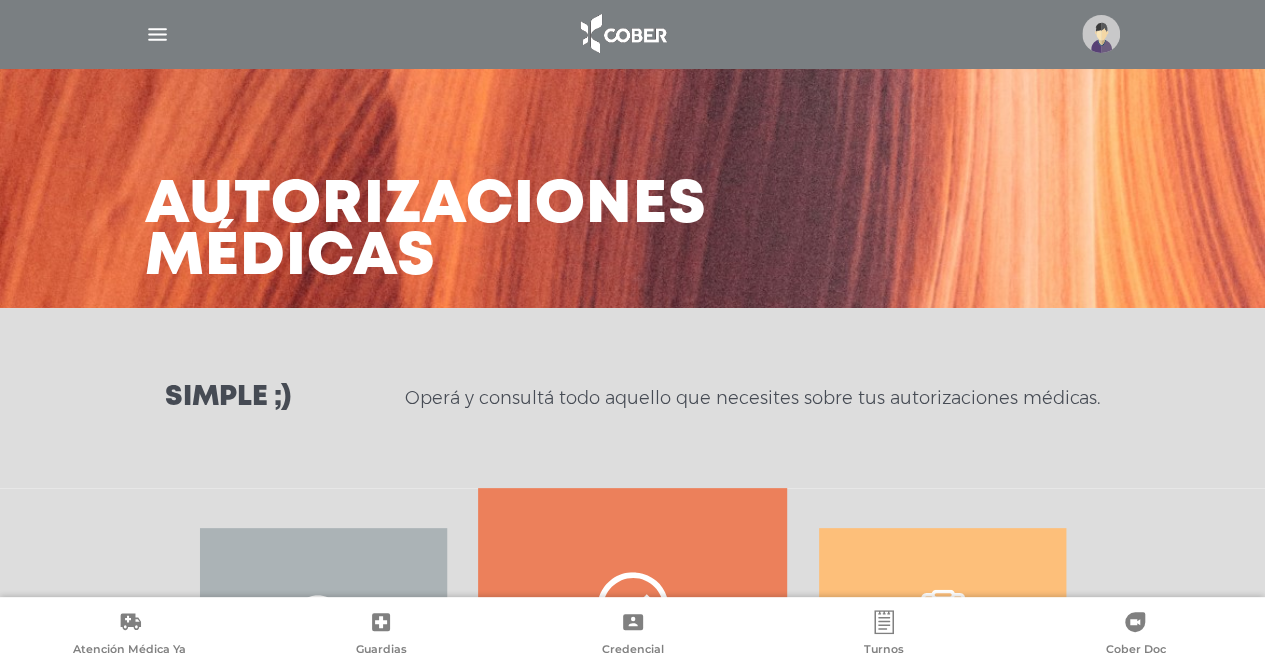 scroll, scrollTop: 338, scrollLeft: 0, axis: vertical 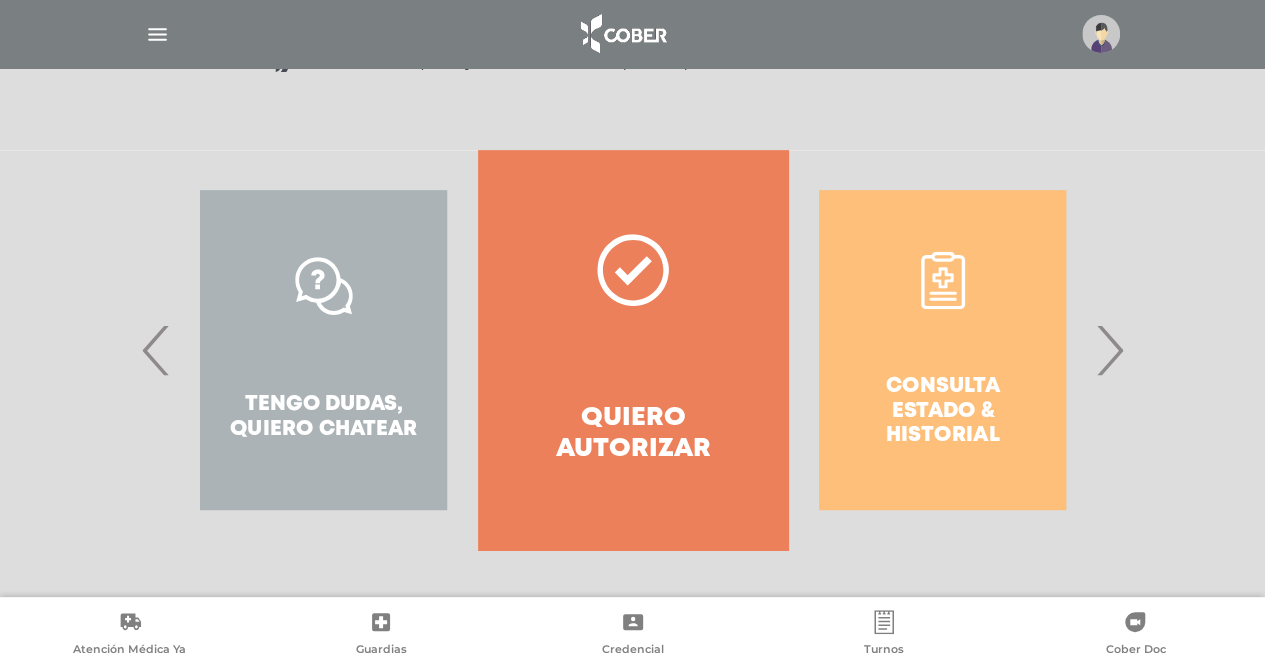 click on "Consulta estado & historial" at bounding box center (942, 350) 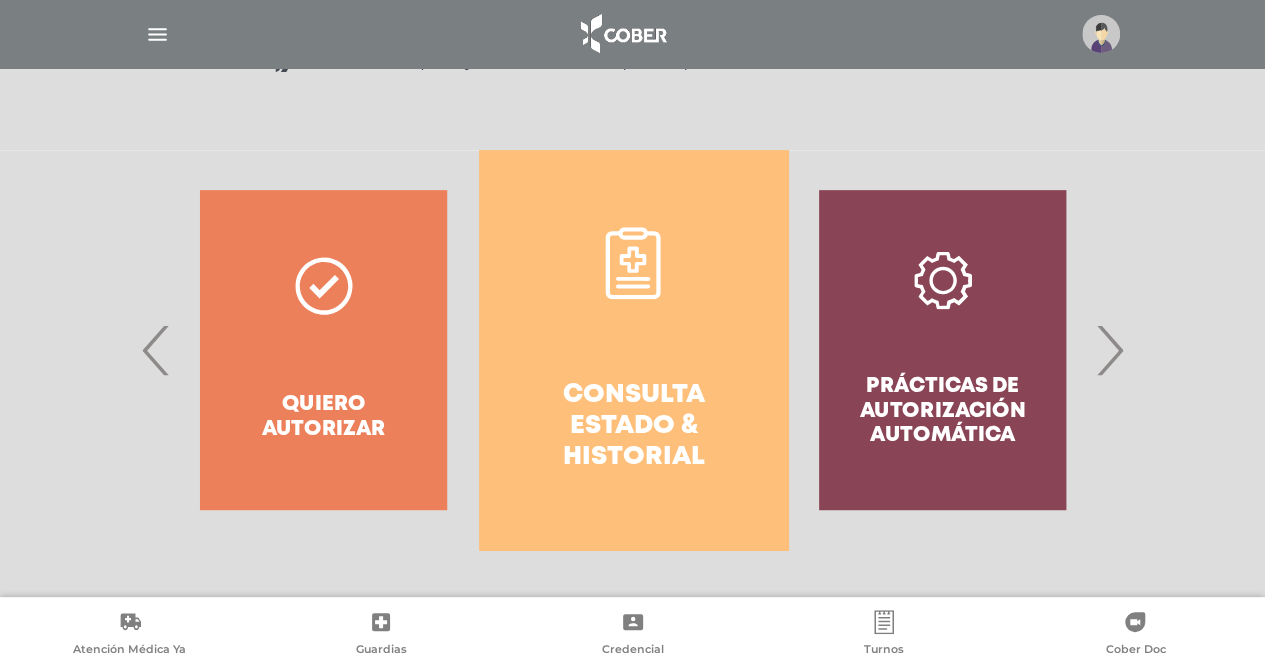 click on "Consulta estado & historial" at bounding box center (633, 350) 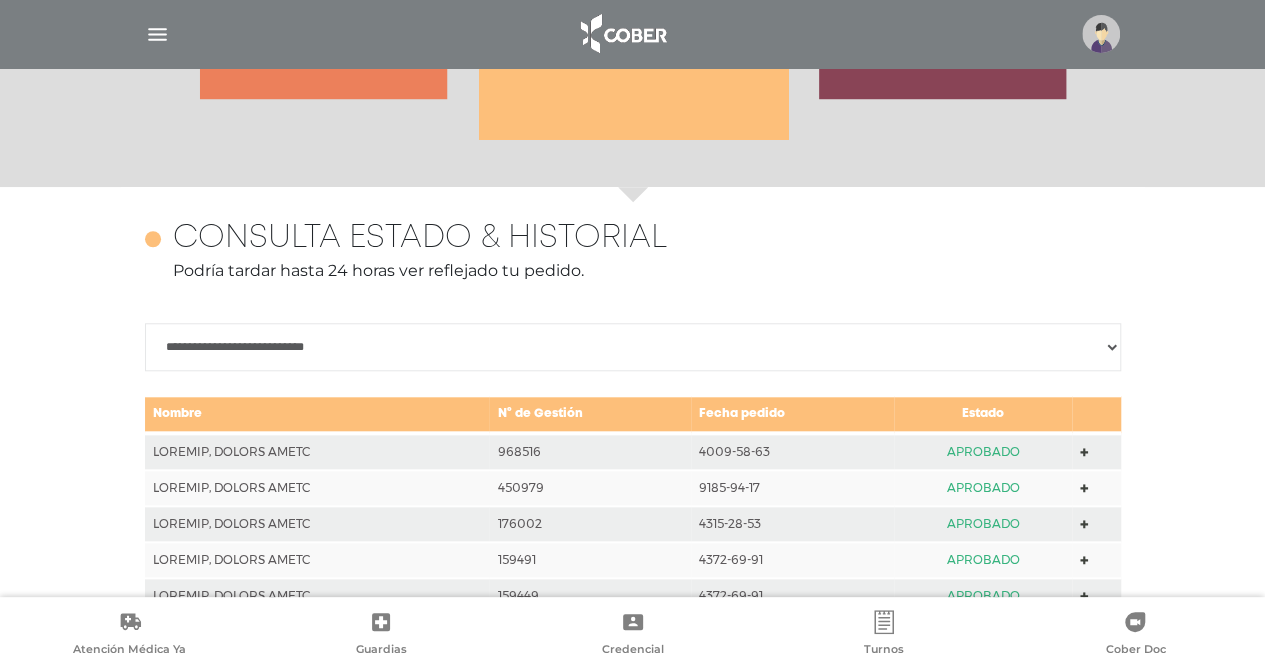 scroll, scrollTop: 888, scrollLeft: 0, axis: vertical 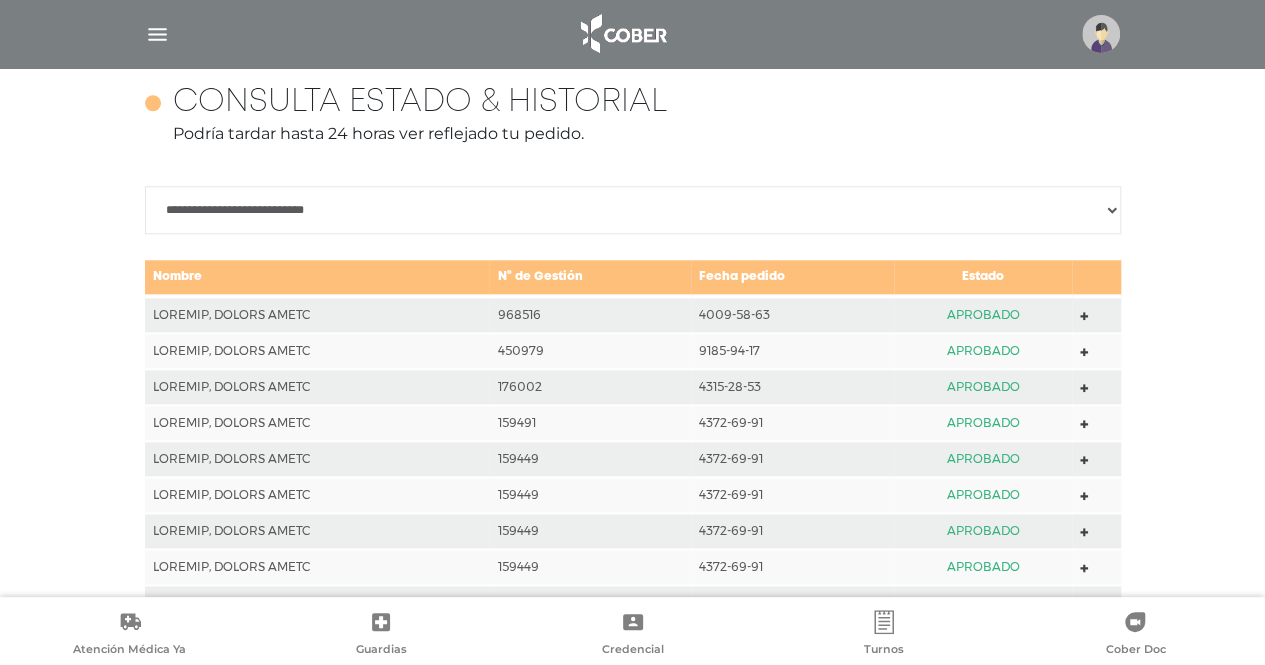 click on "**********" at bounding box center (633, 210) 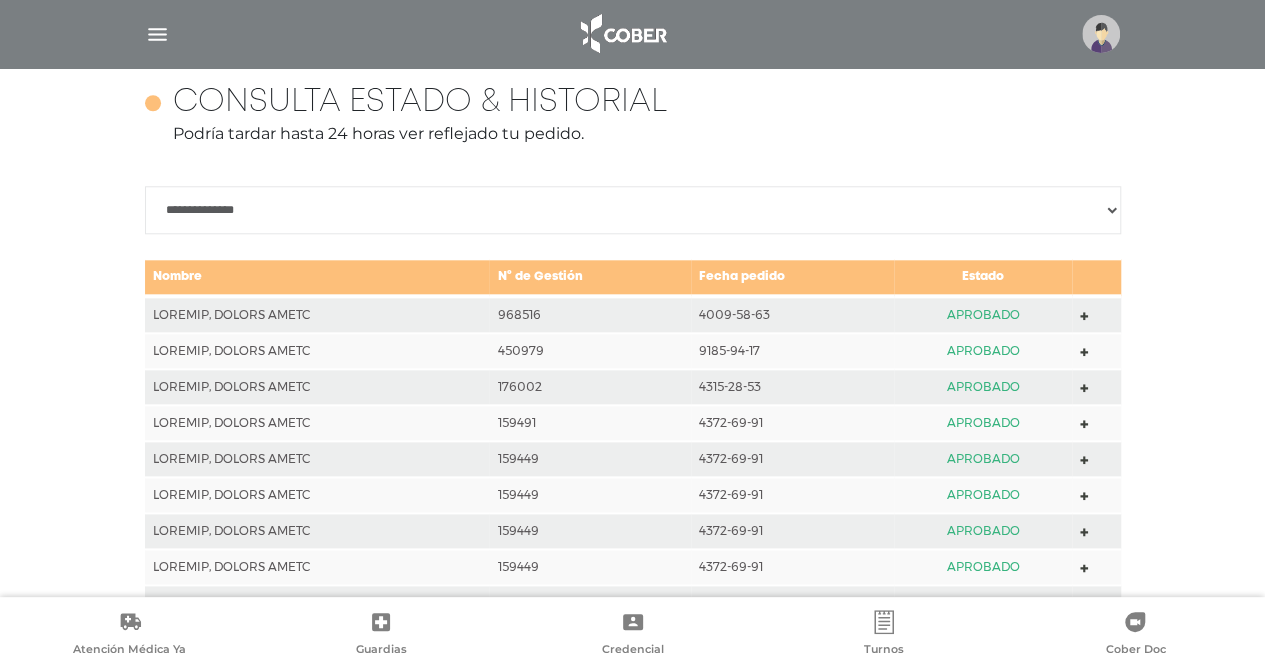 click on "**********" at bounding box center [633, 210] 